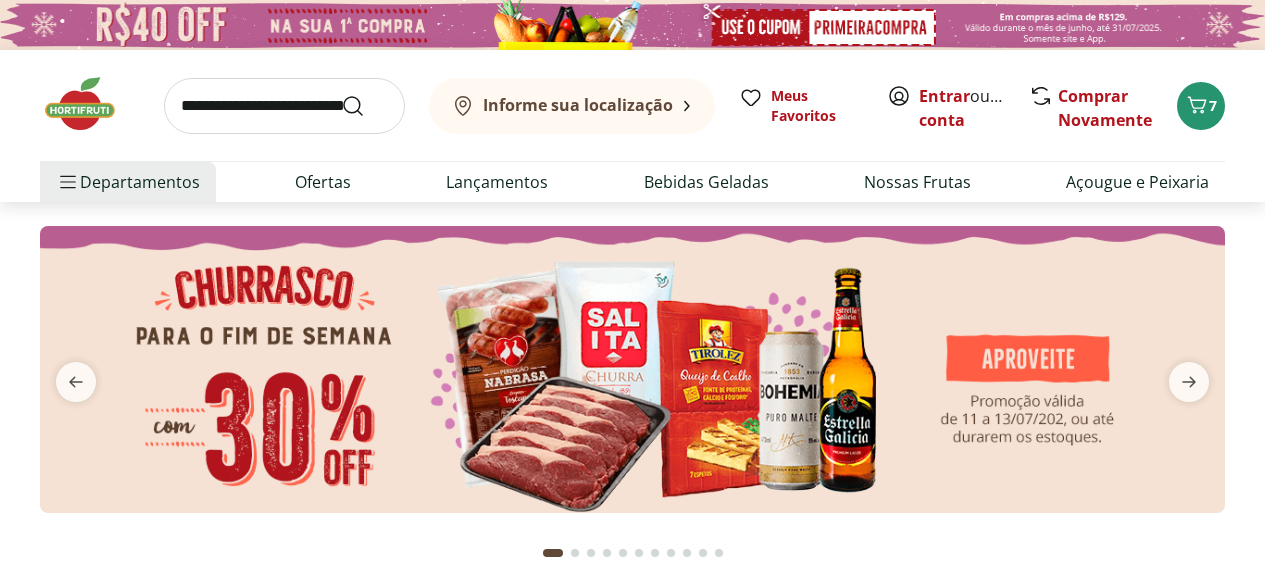 scroll, scrollTop: 0, scrollLeft: 0, axis: both 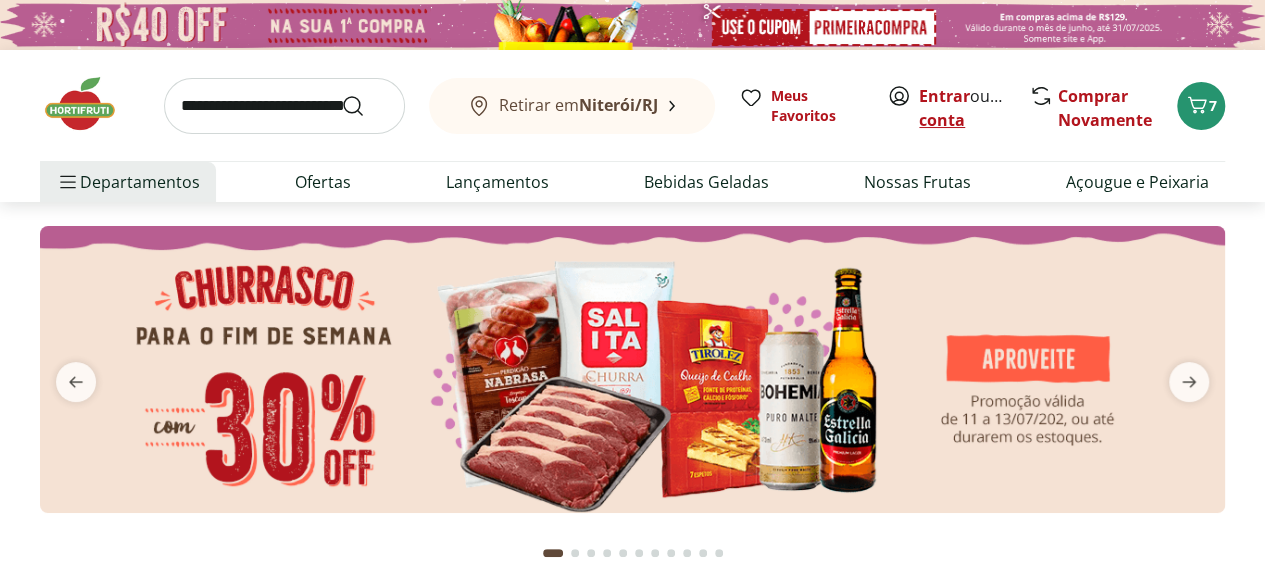 click on "Criar conta" at bounding box center (974, 108) 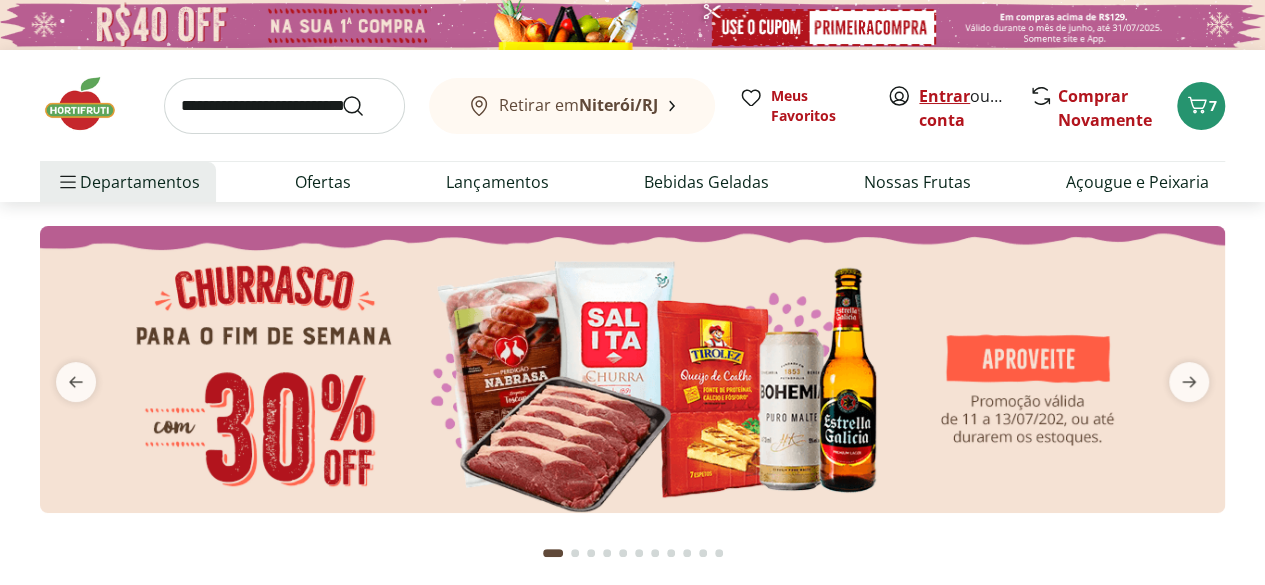 click on "Entrar" at bounding box center (944, 96) 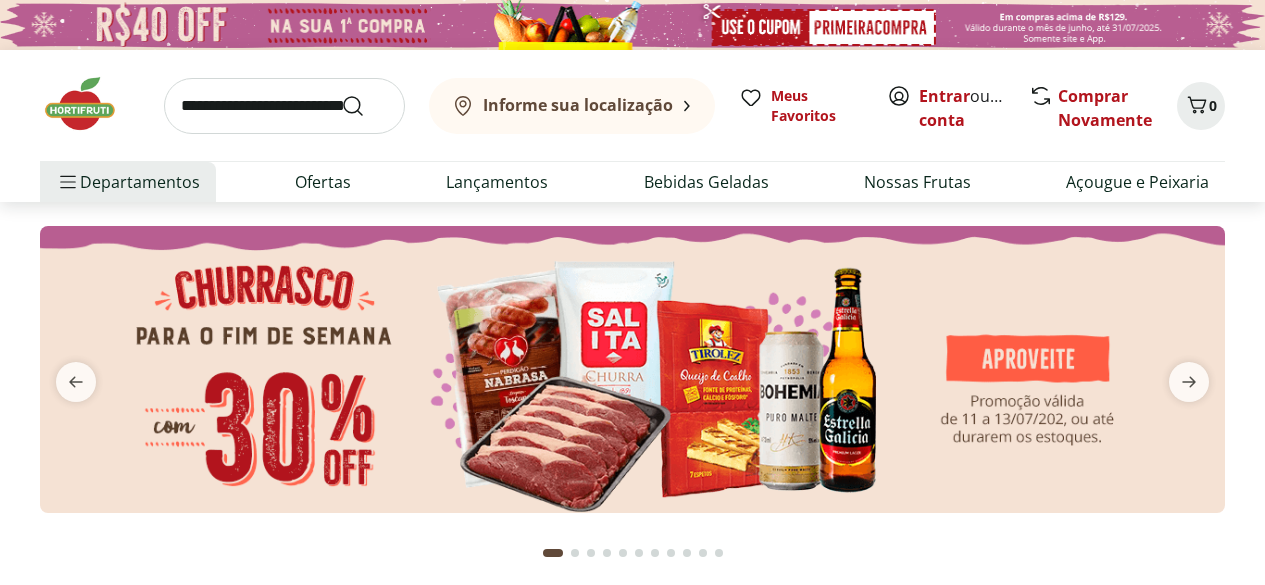 scroll, scrollTop: 0, scrollLeft: 0, axis: both 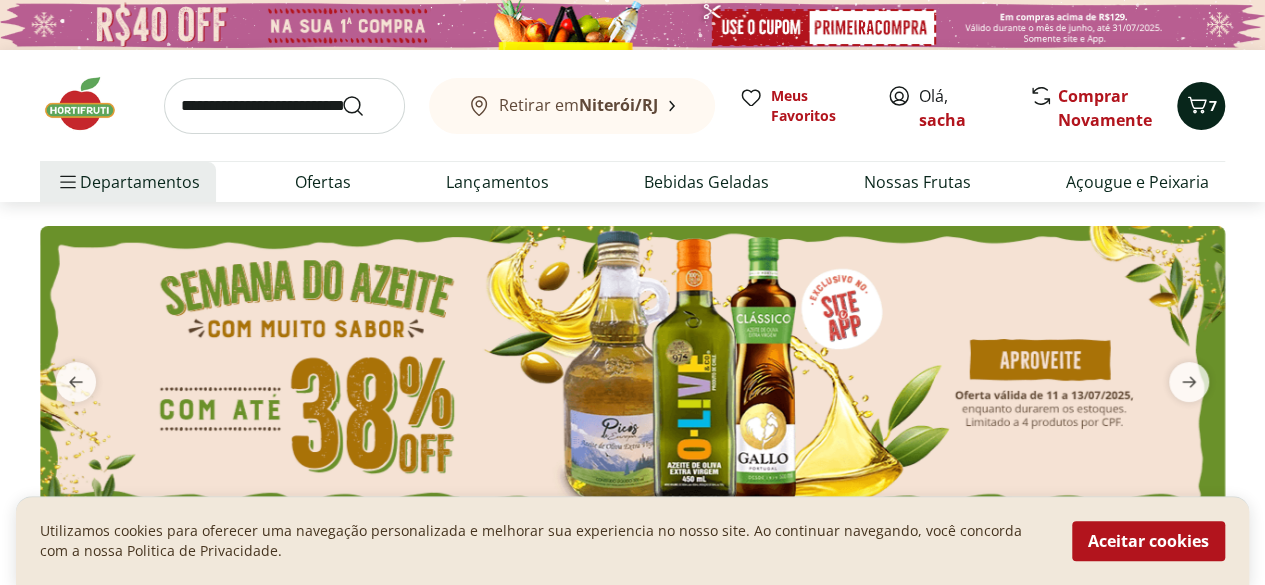 click 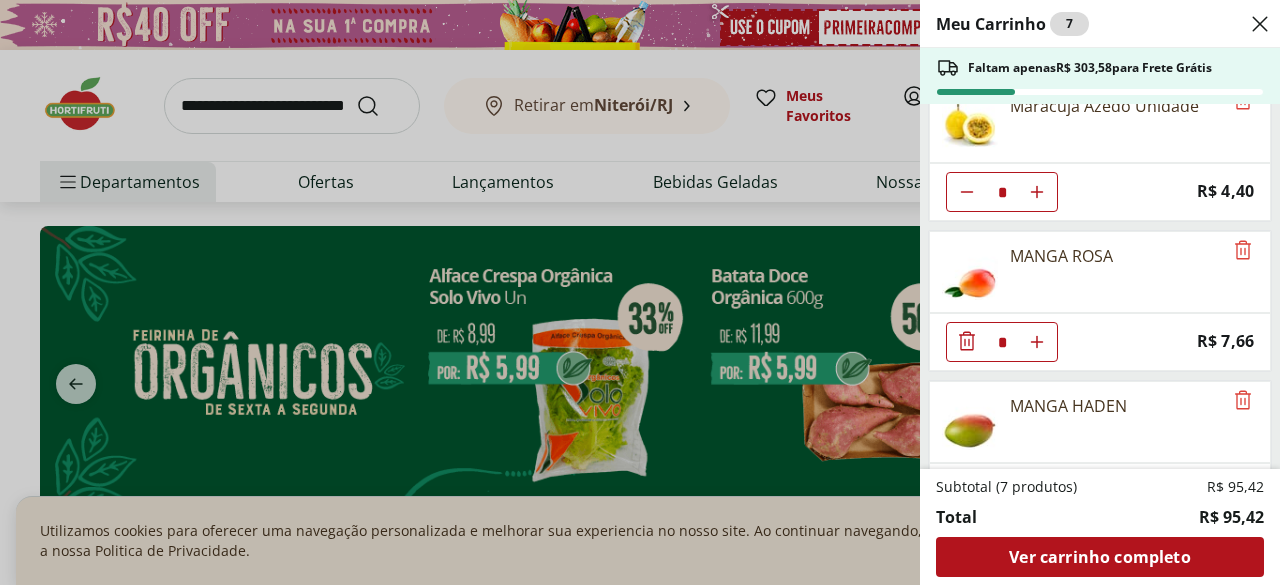 scroll, scrollTop: 300, scrollLeft: 0, axis: vertical 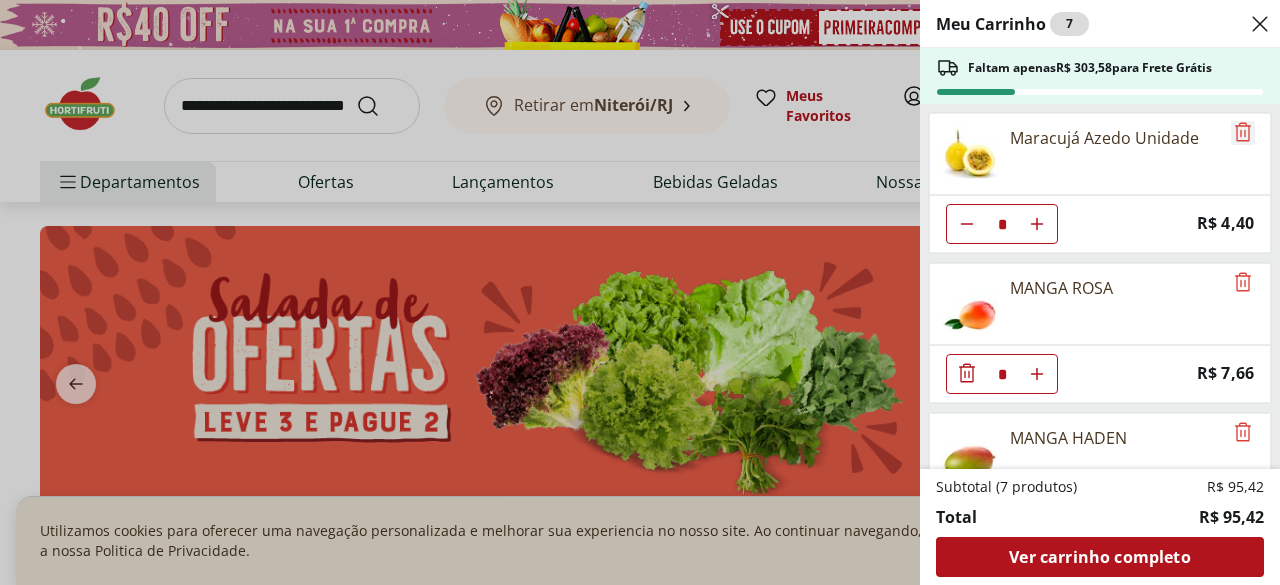 click 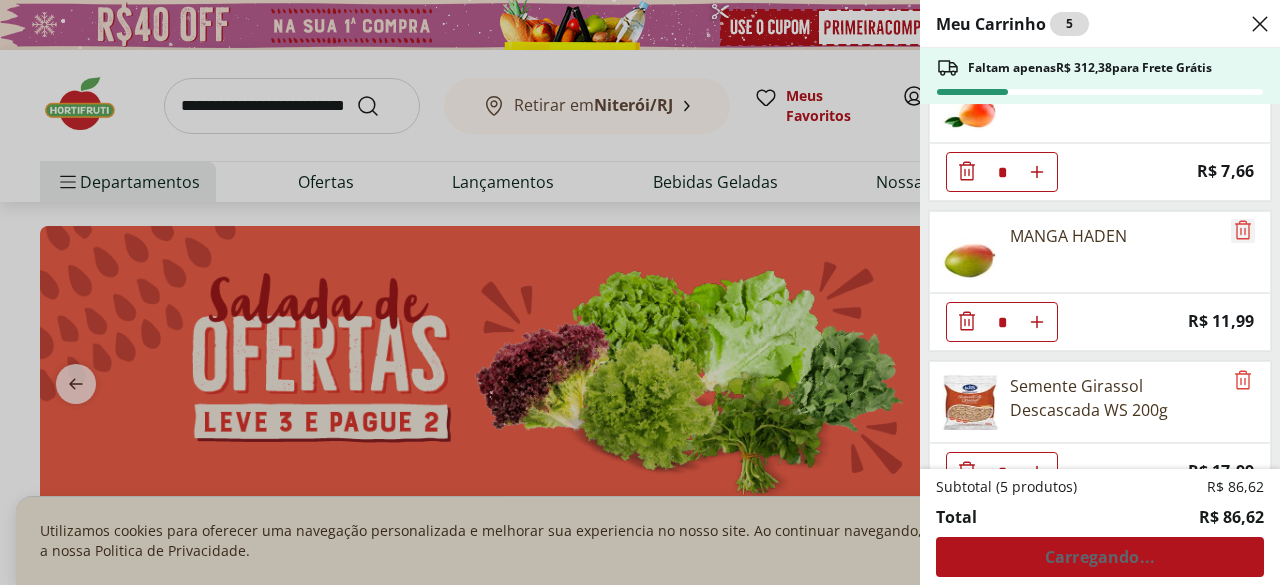 click 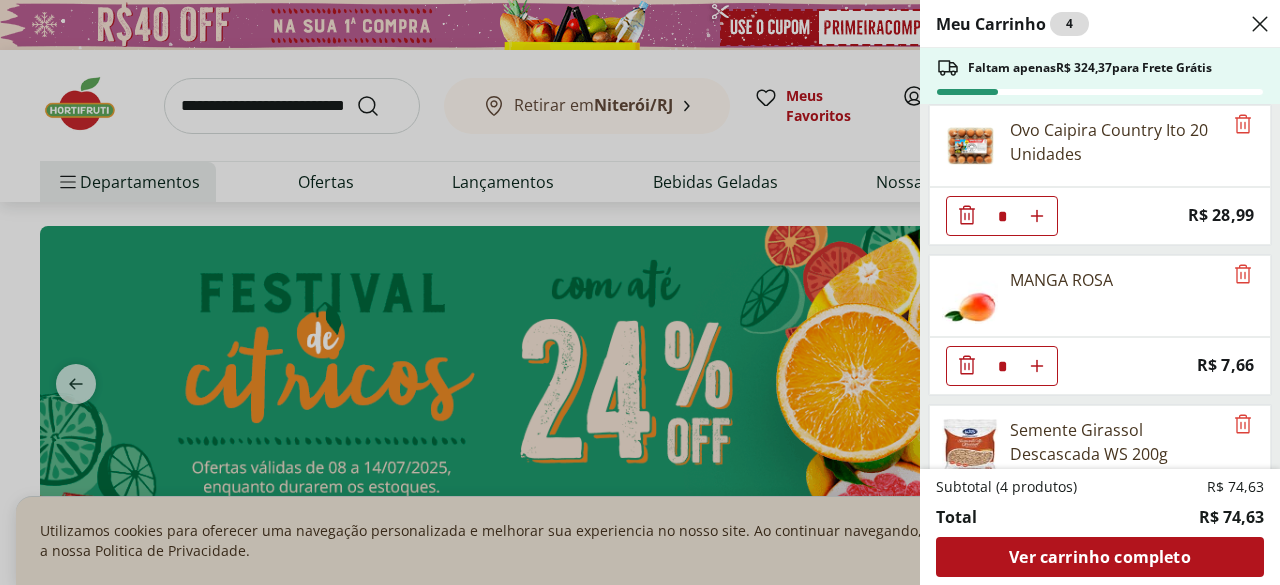scroll, scrollTop: 234, scrollLeft: 0, axis: vertical 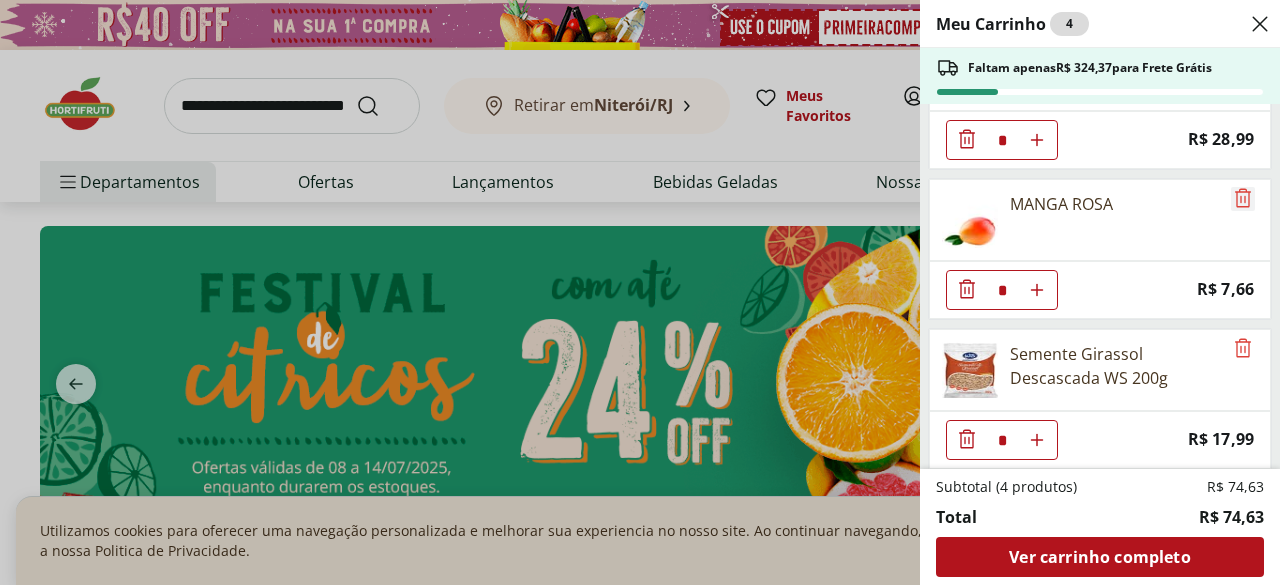 click 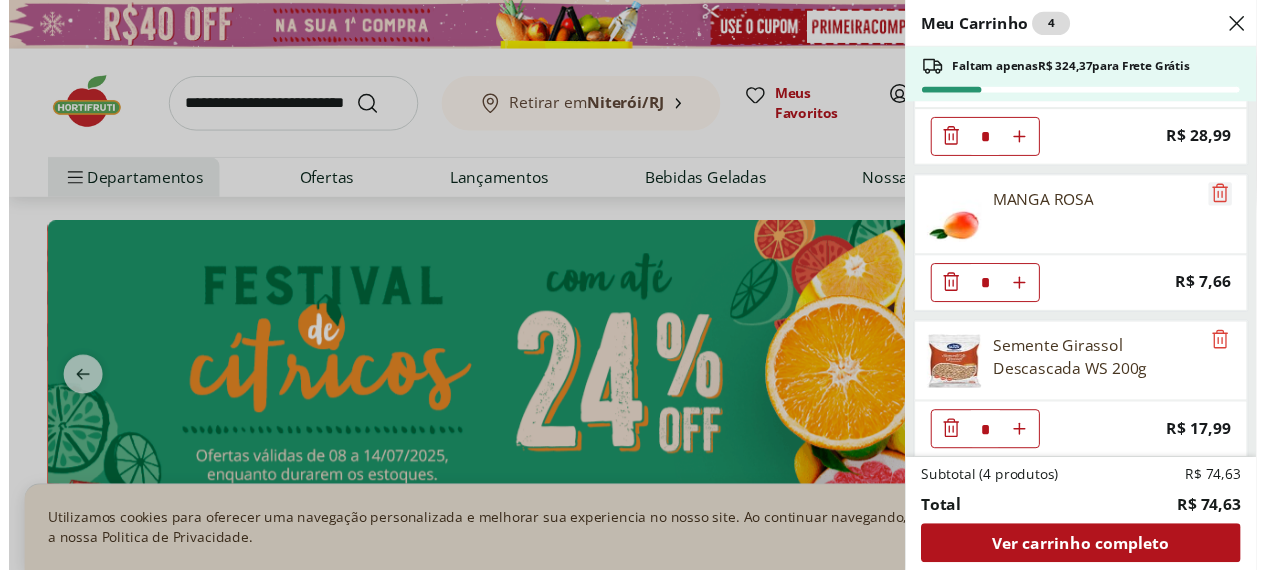 scroll, scrollTop: 86, scrollLeft: 0, axis: vertical 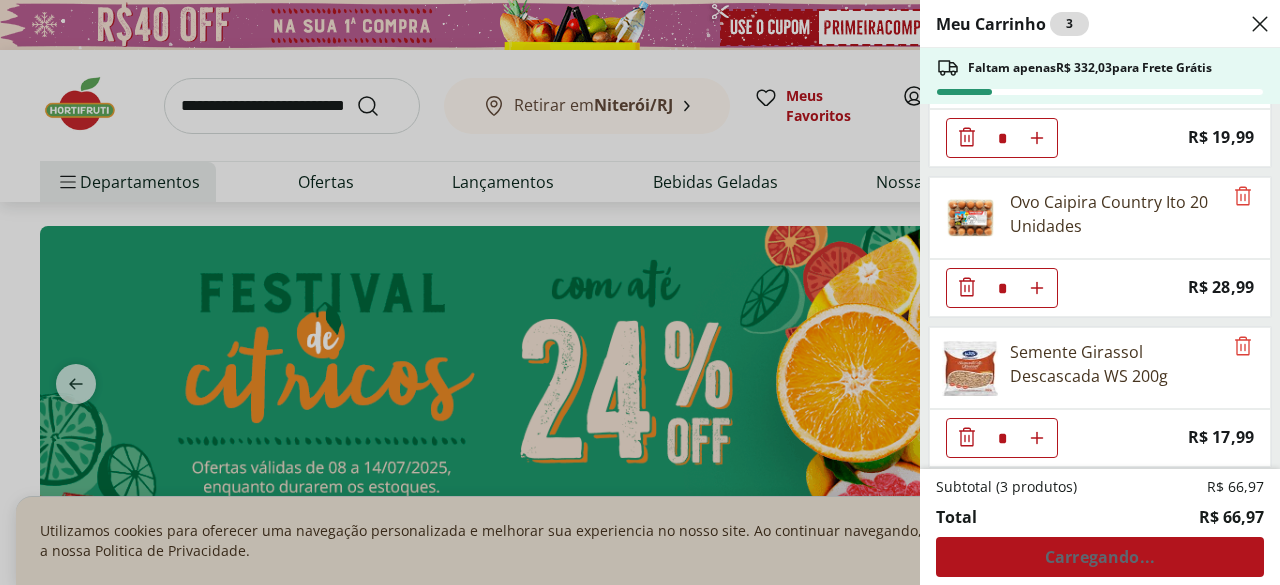 click on "Meu Carrinho 3 Faltam apenas  R$ [AMOUNT]  para Frete Grátis Cookie de Baunilha com Gotas de Chocolate Sem Glúten Natural Life 180g * Price: R$ 19,99 Ovo Caipira Country Ito 20 Unidades * Price: R$ 28,99 Semente Girassol Descascada WS 200g * Price: R$ 17,99 Subtotal (3 produtos) R$ 66,97 Total R$ 66,97 Carregando..." at bounding box center (640, 292) 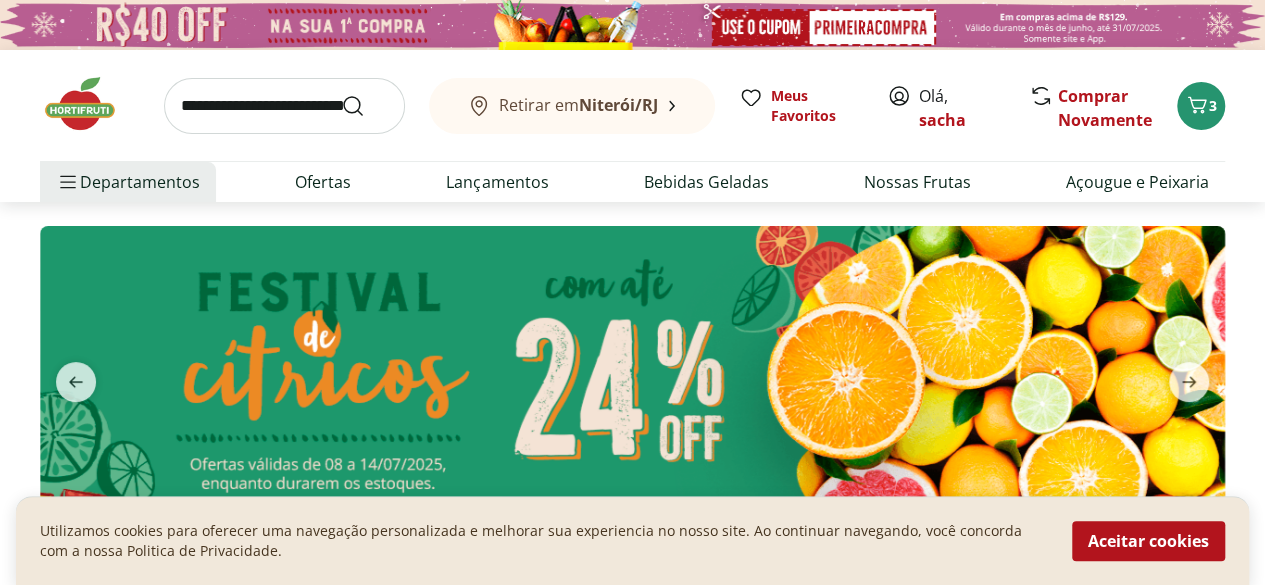 click at bounding box center [284, 106] 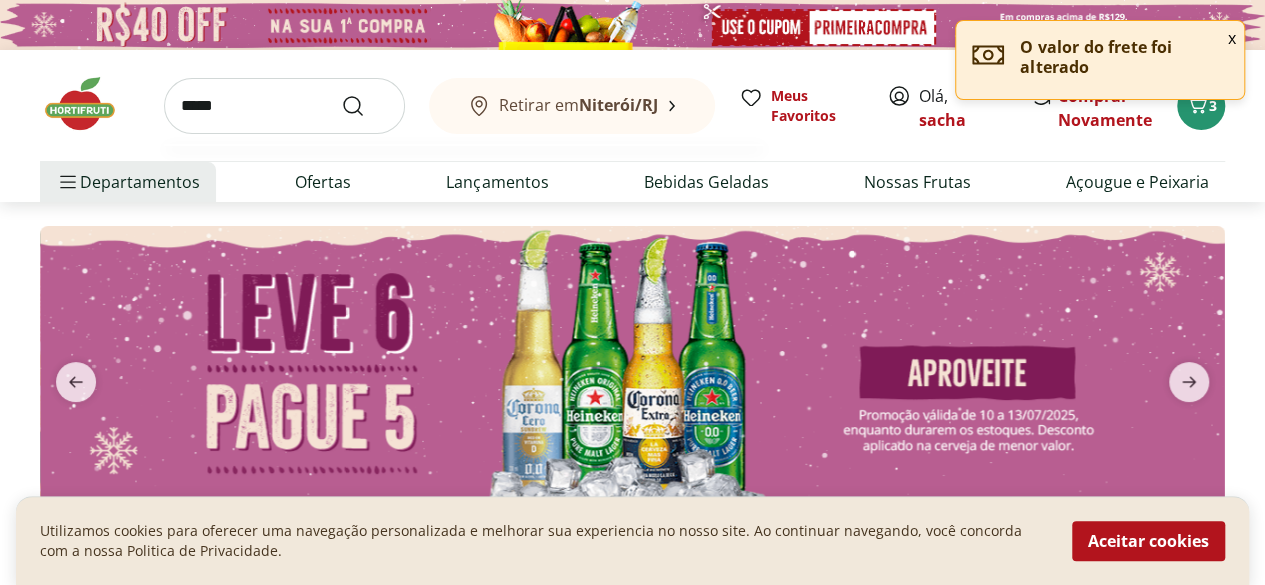 type on "*****" 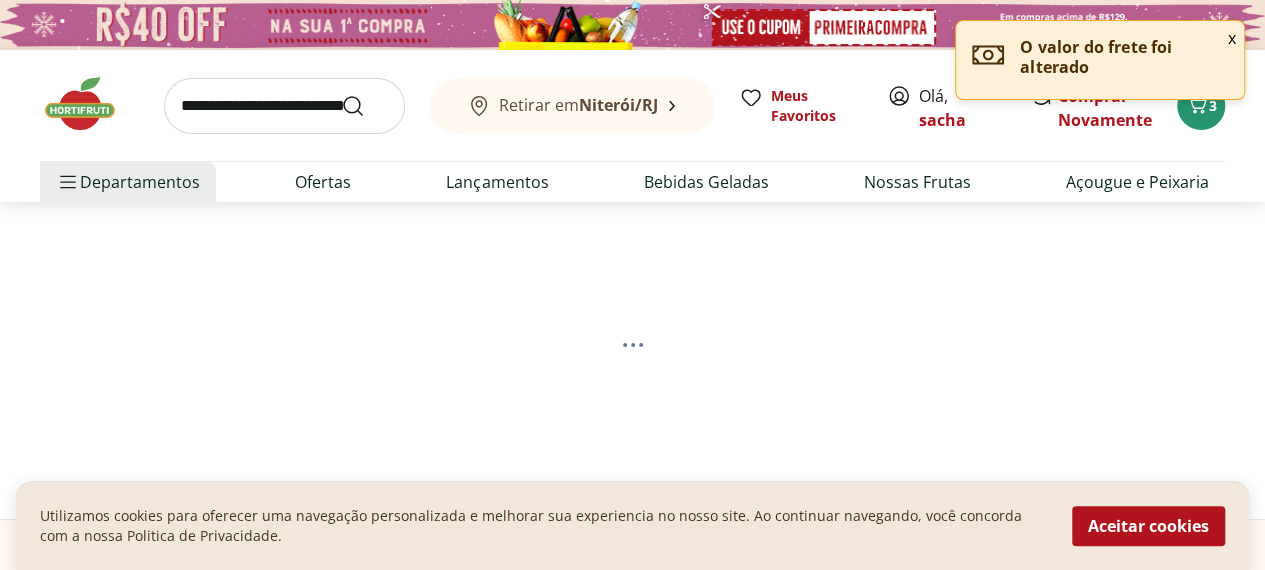 select on "**********" 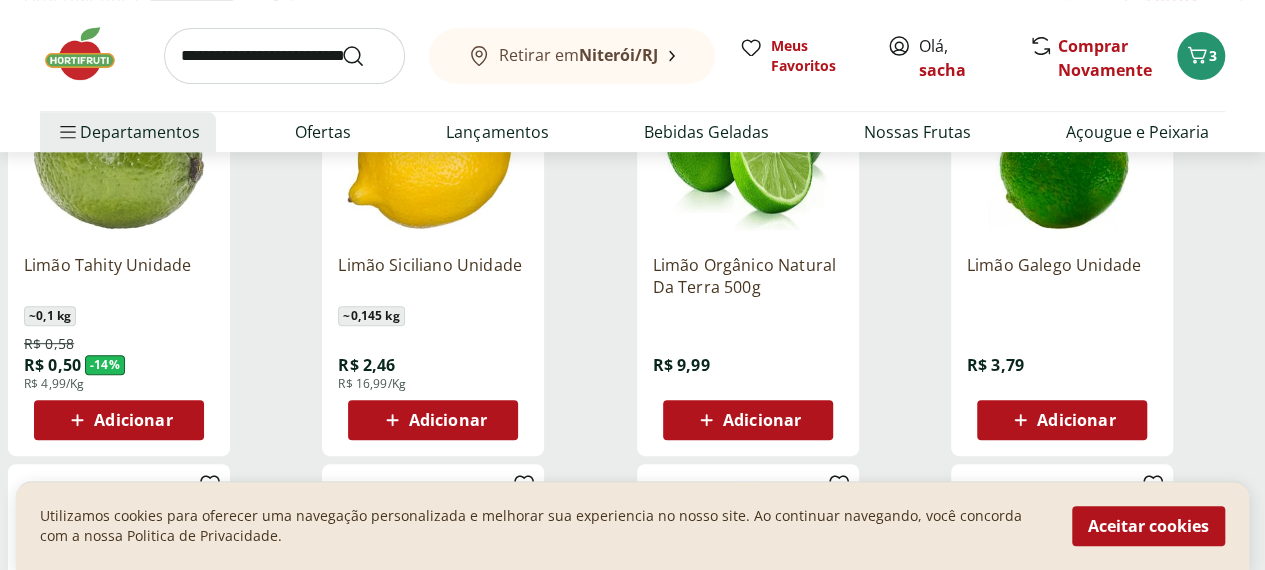 scroll, scrollTop: 400, scrollLeft: 0, axis: vertical 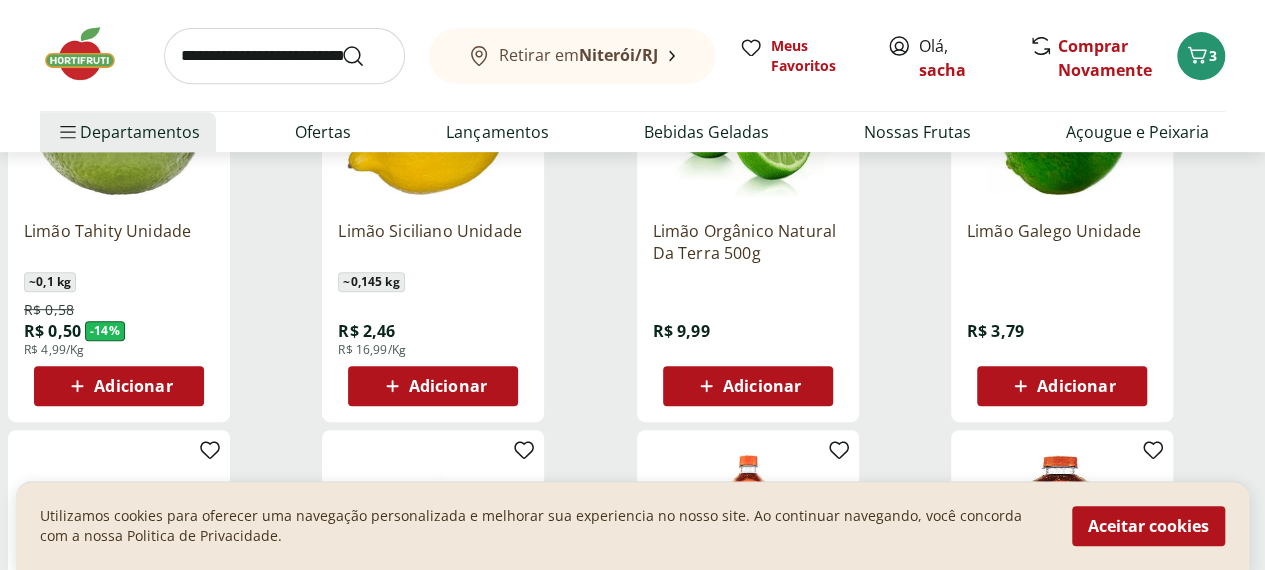 click on "Adicionar" at bounding box center [118, 386] 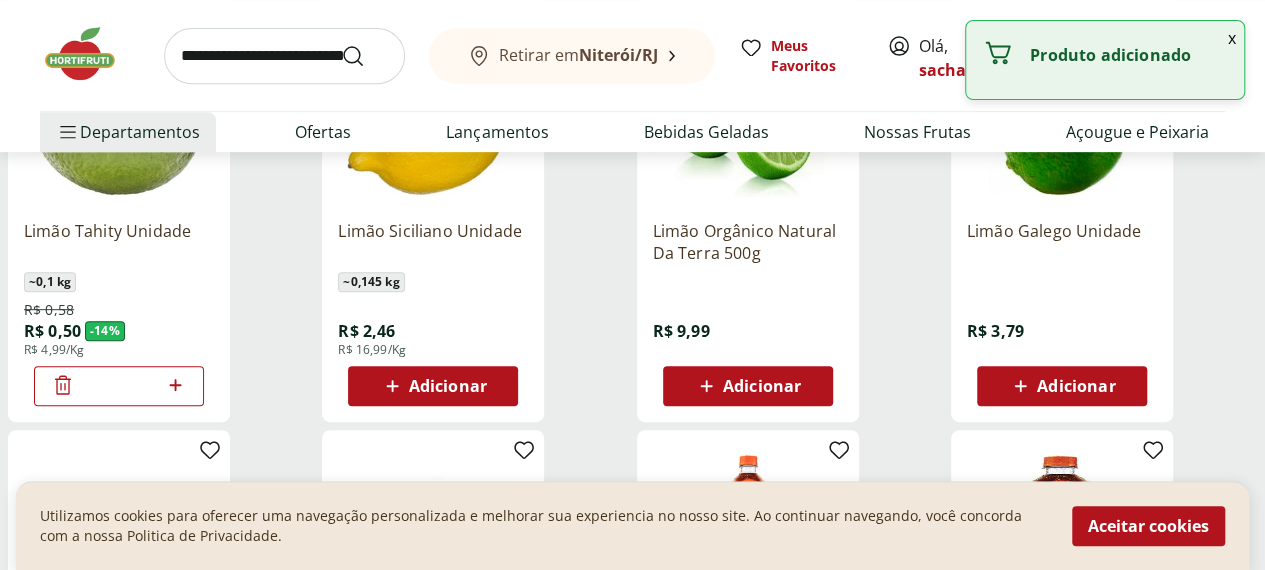 click 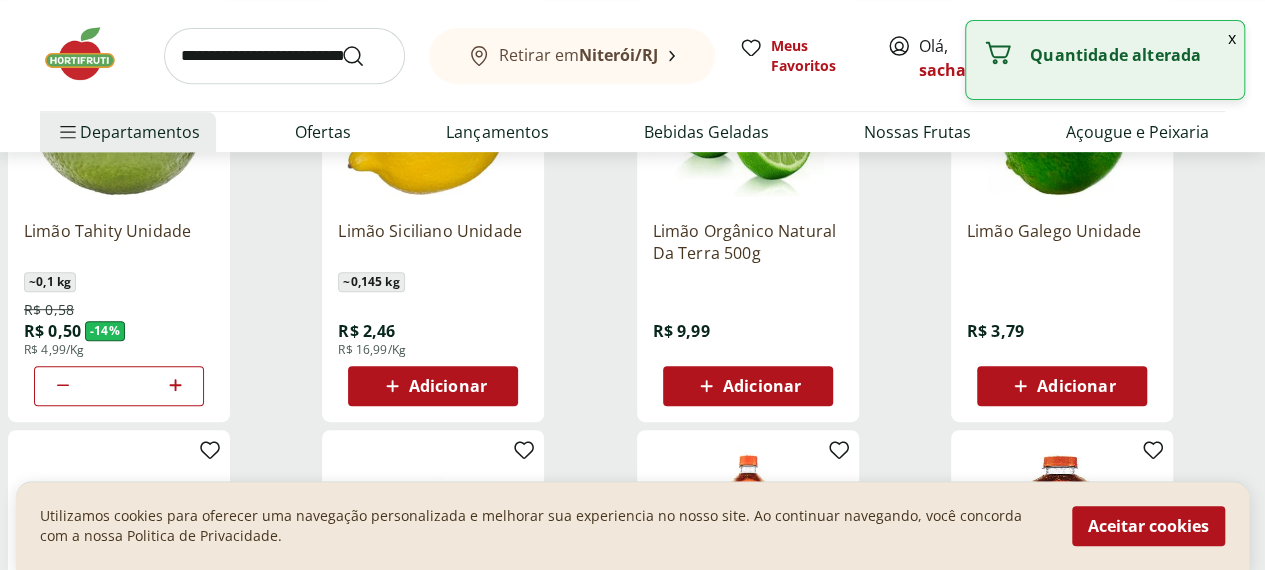 click 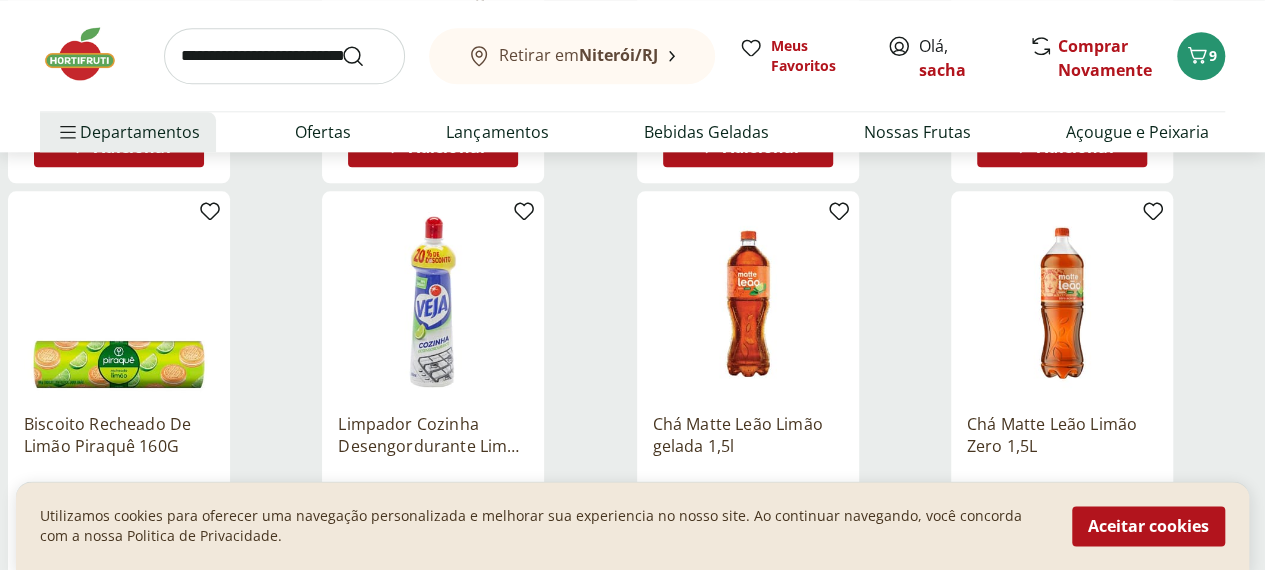 scroll, scrollTop: 1200, scrollLeft: 0, axis: vertical 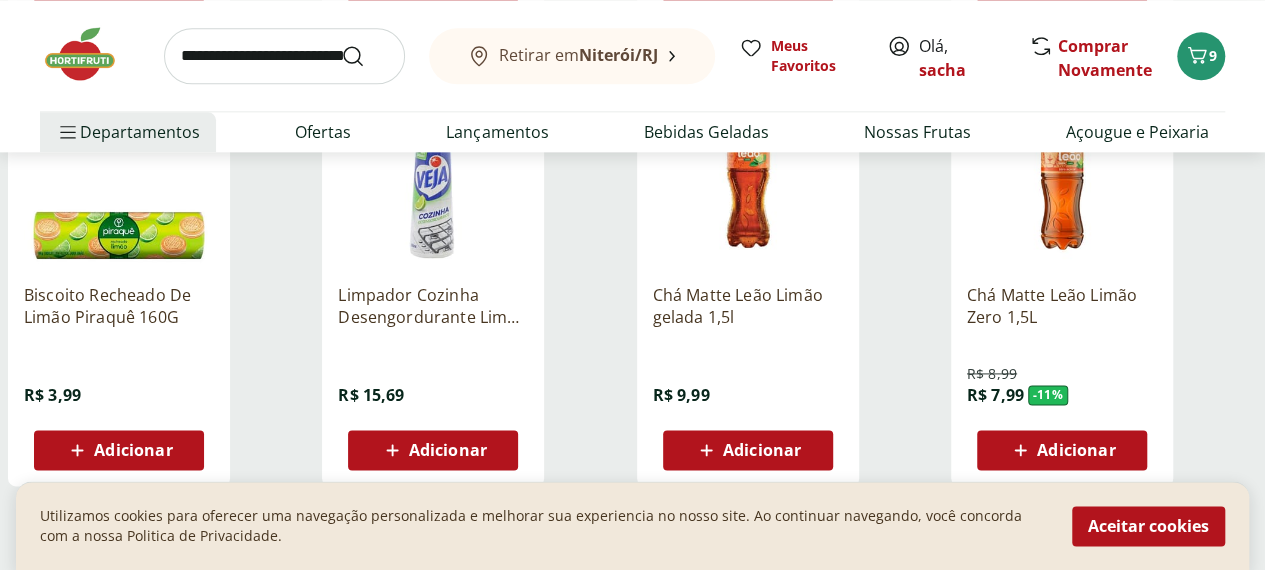 click at bounding box center [284, 56] 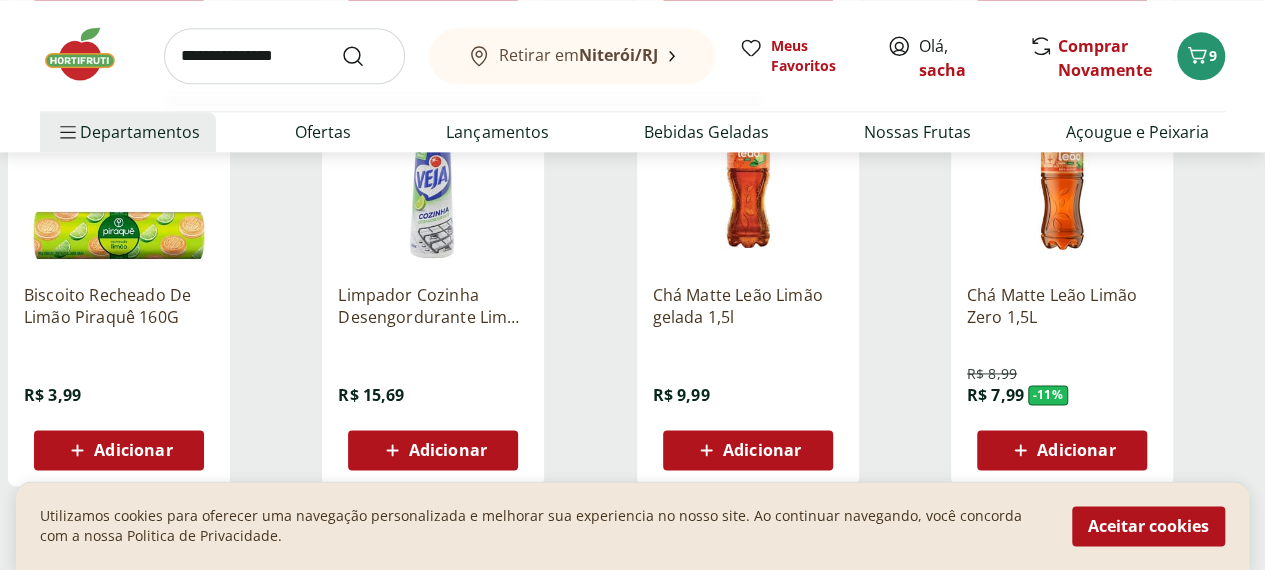 type on "**********" 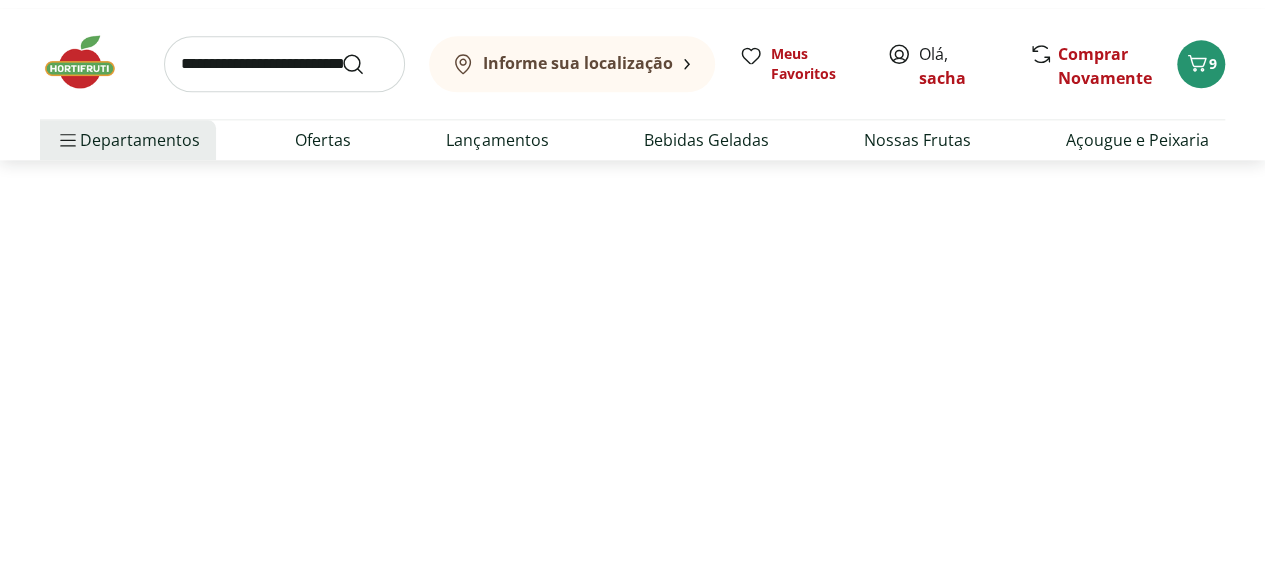 scroll, scrollTop: 0, scrollLeft: 0, axis: both 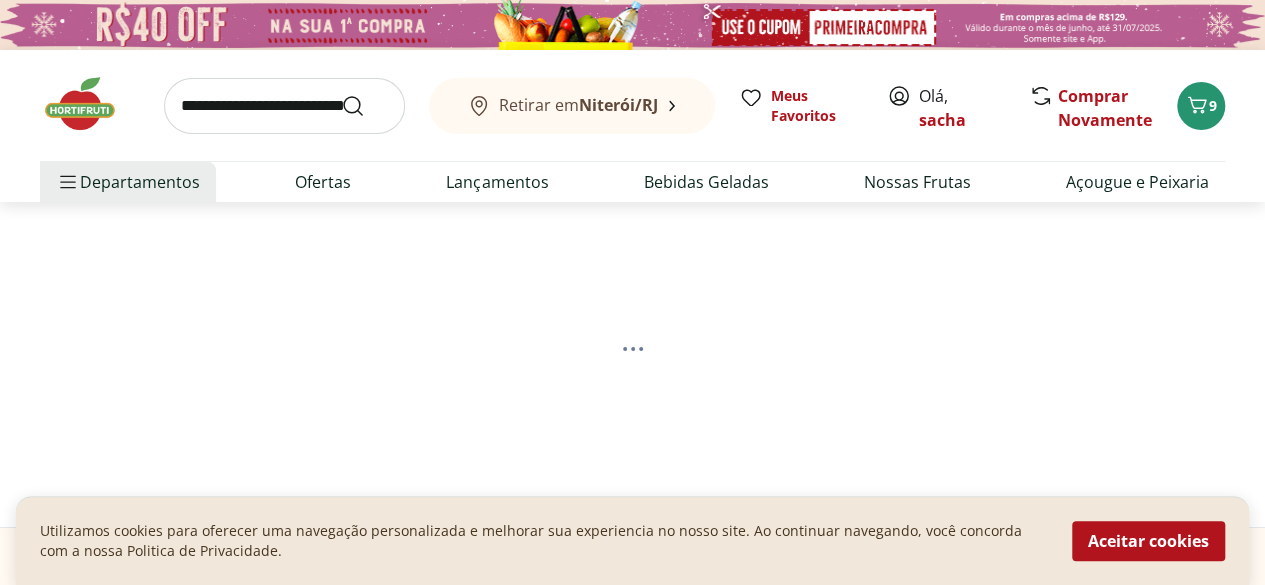 select on "**********" 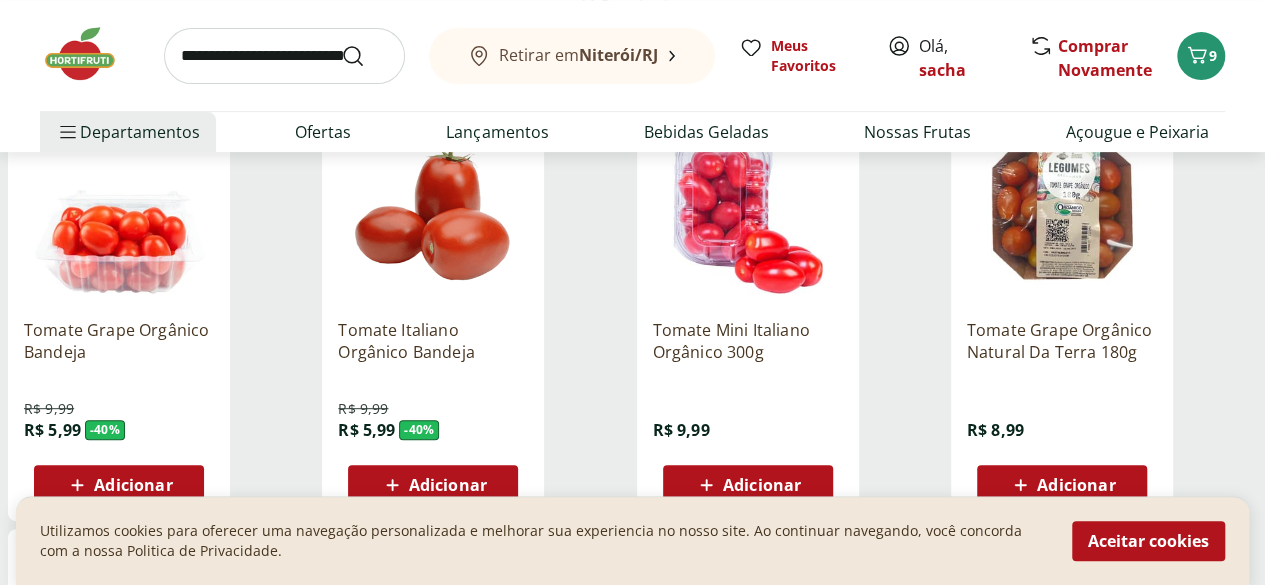 scroll, scrollTop: 400, scrollLeft: 0, axis: vertical 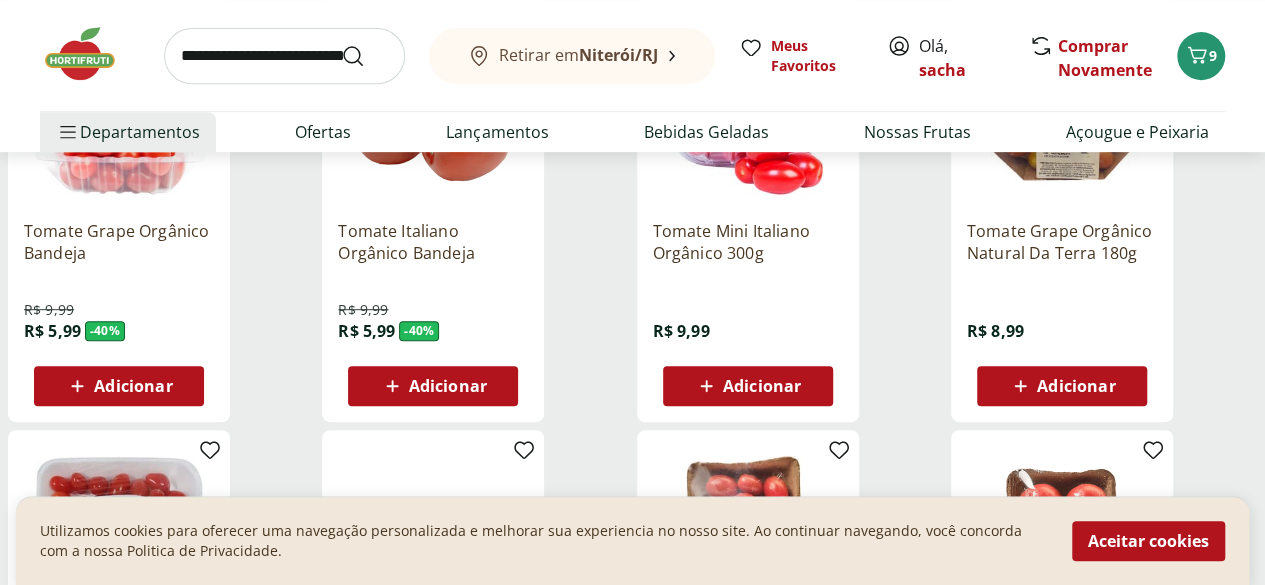 click on "Adicionar" at bounding box center (433, 386) 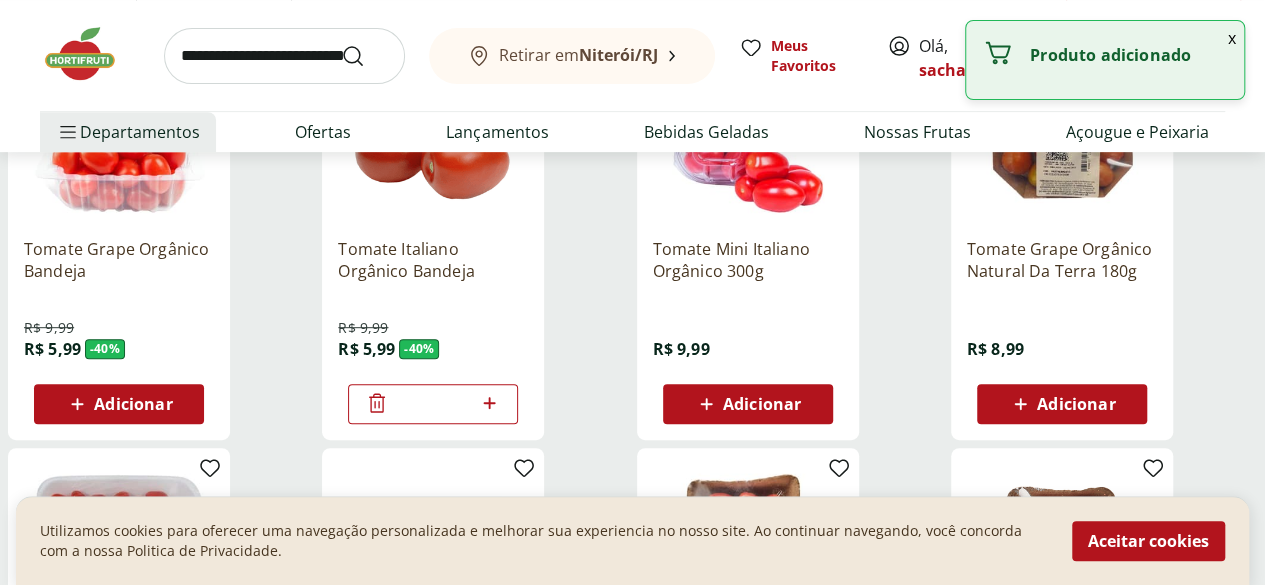 scroll, scrollTop: 400, scrollLeft: 0, axis: vertical 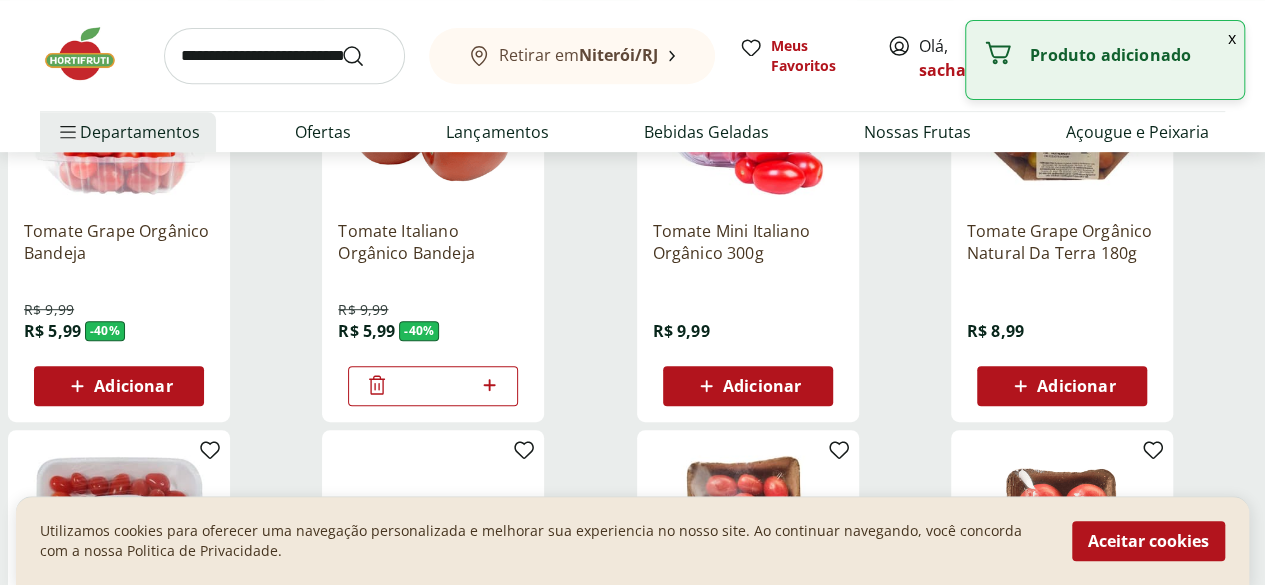 click 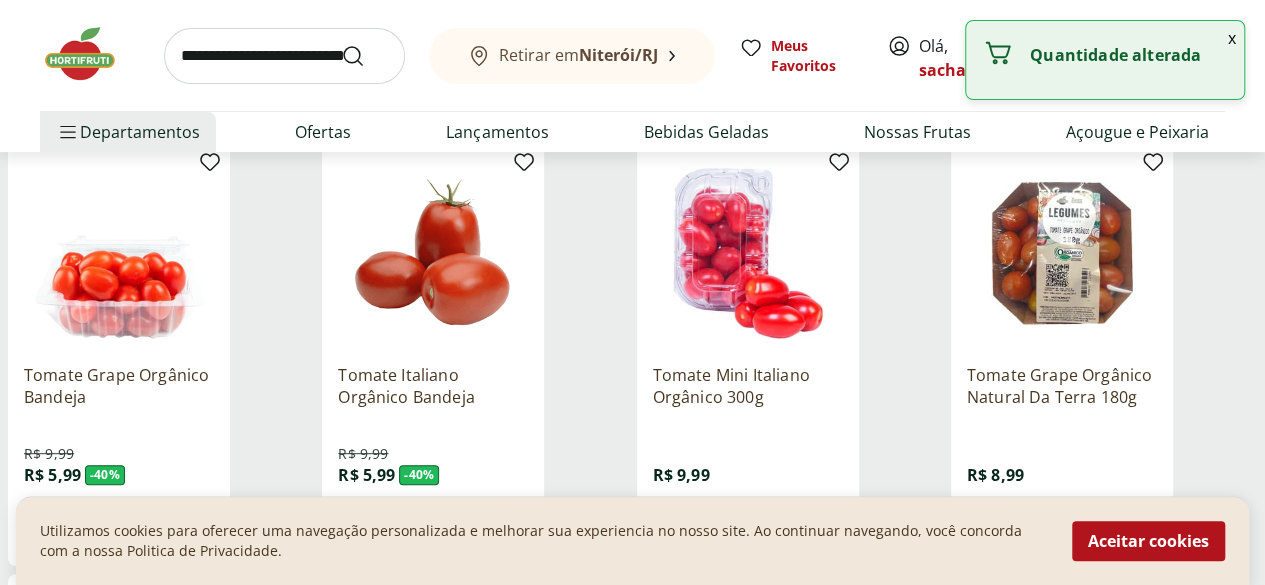 scroll, scrollTop: 100, scrollLeft: 0, axis: vertical 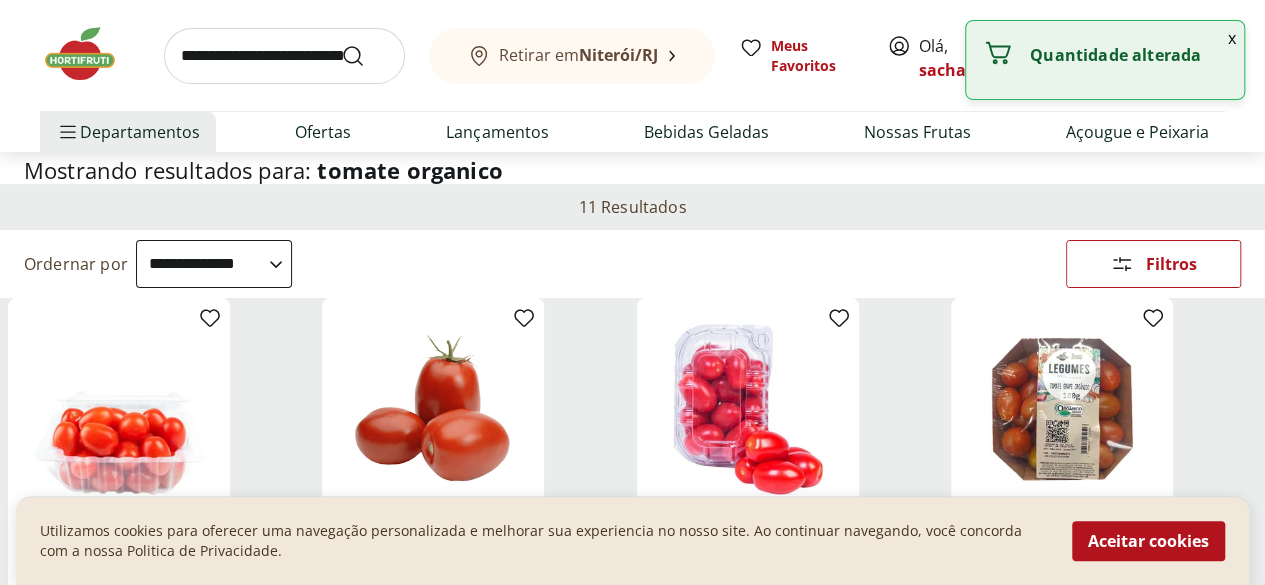 click at bounding box center (284, 56) 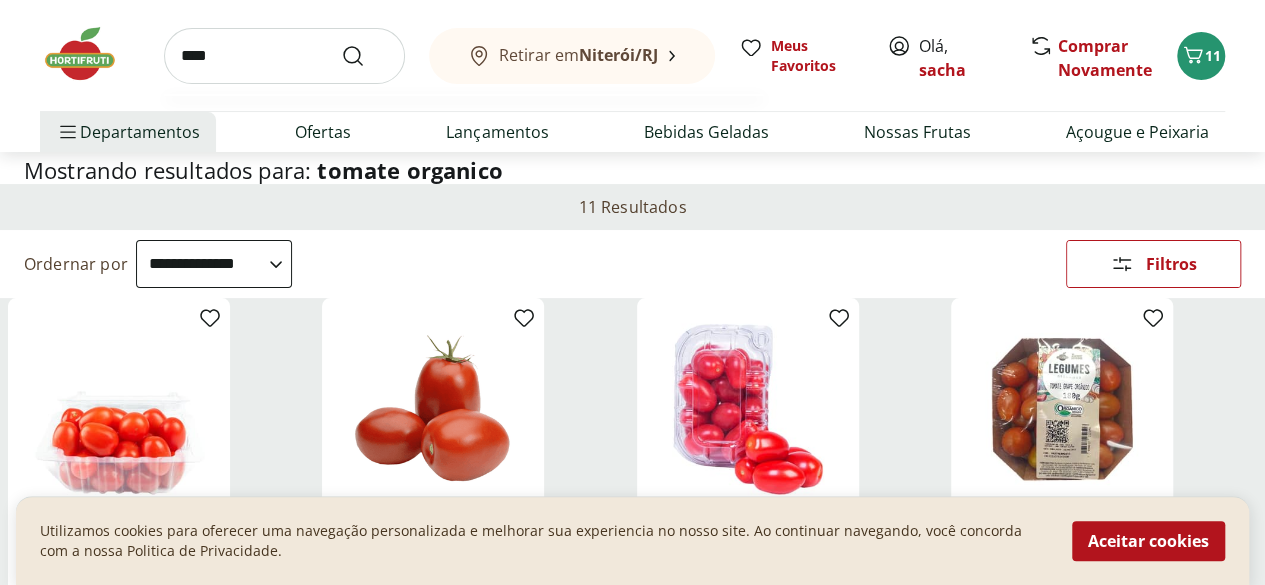 type on "****" 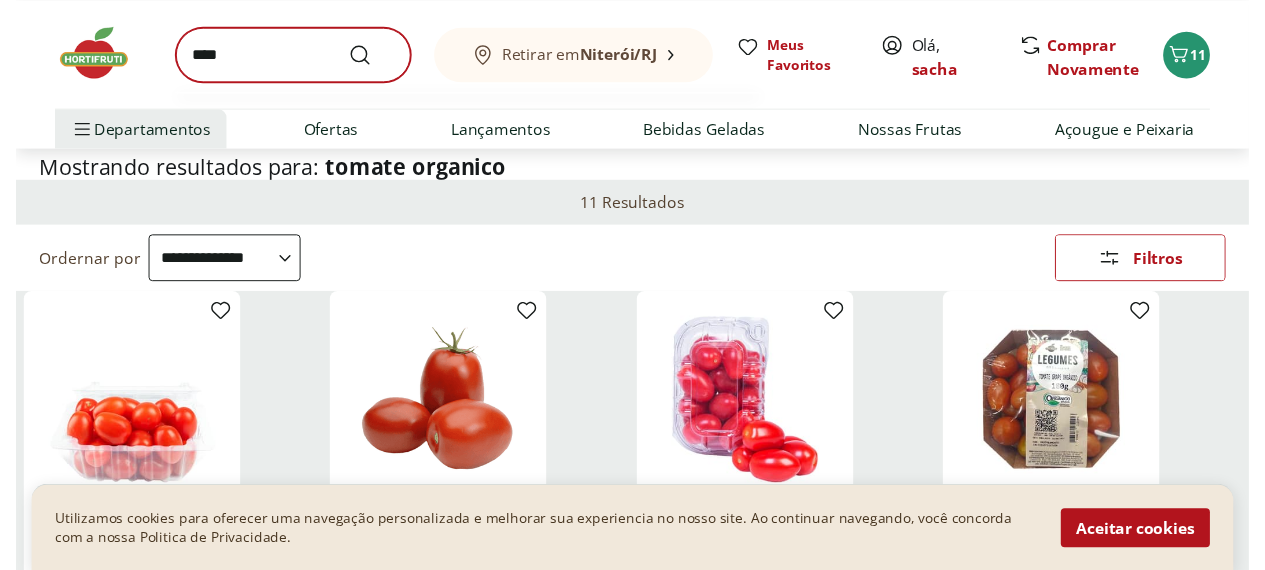 scroll, scrollTop: 0, scrollLeft: 0, axis: both 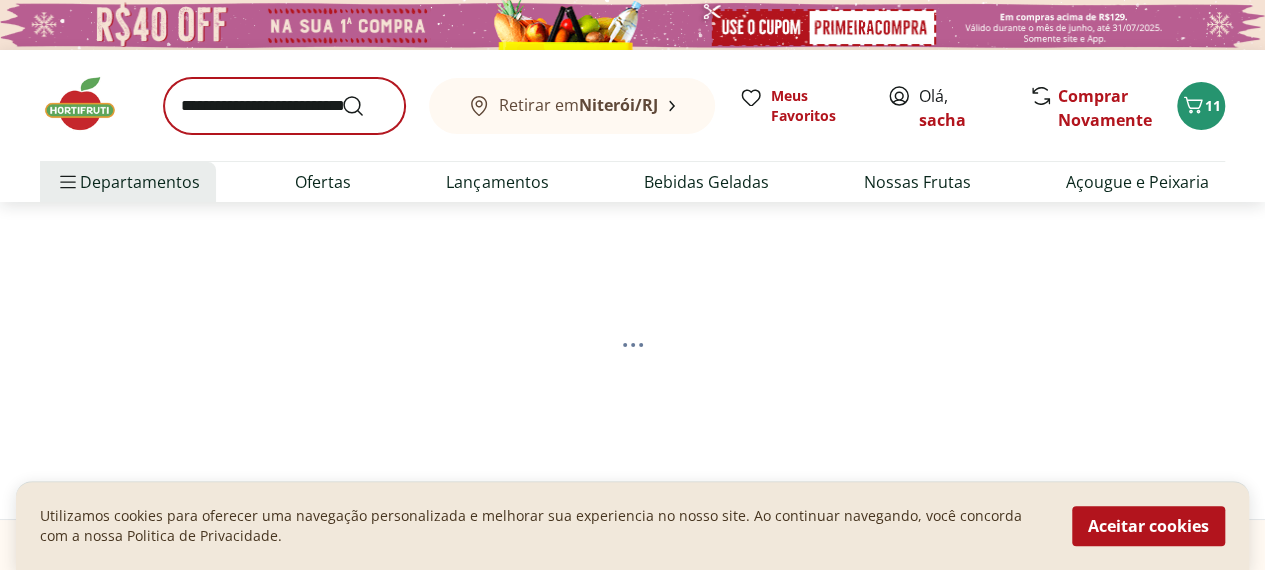select on "**********" 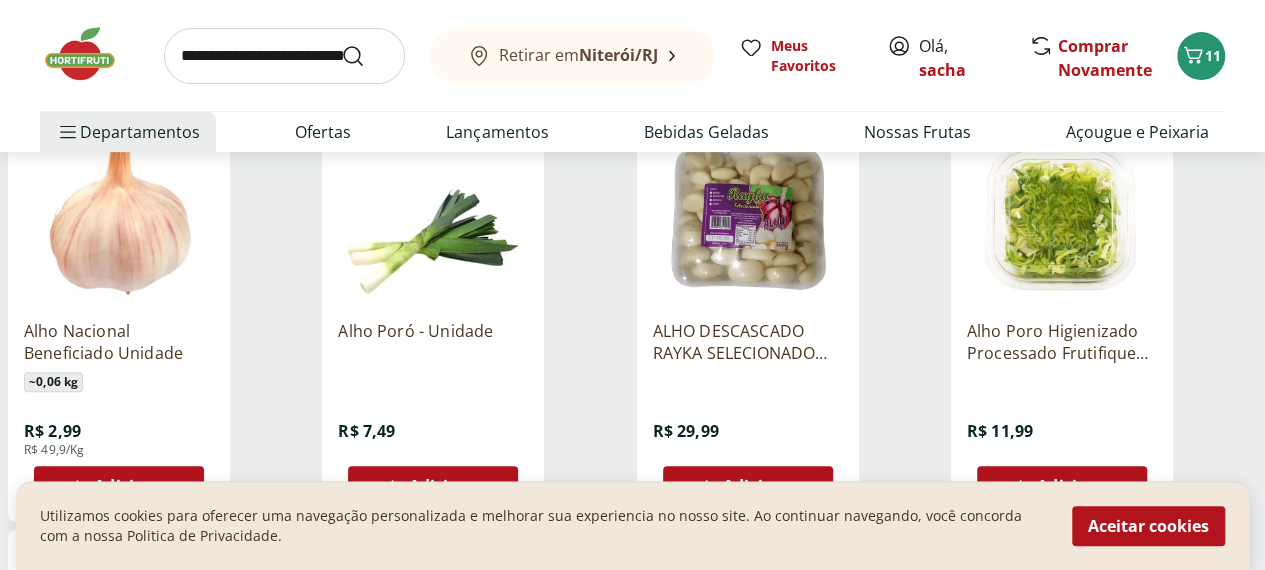 scroll, scrollTop: 400, scrollLeft: 0, axis: vertical 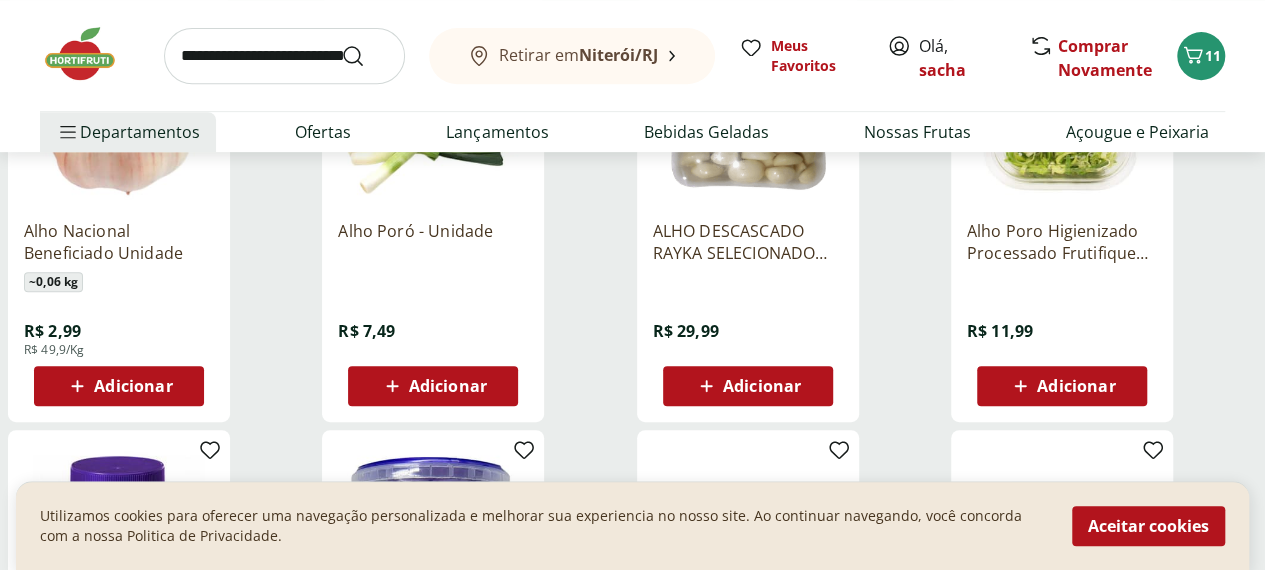 click on "Adicionar" at bounding box center [133, 386] 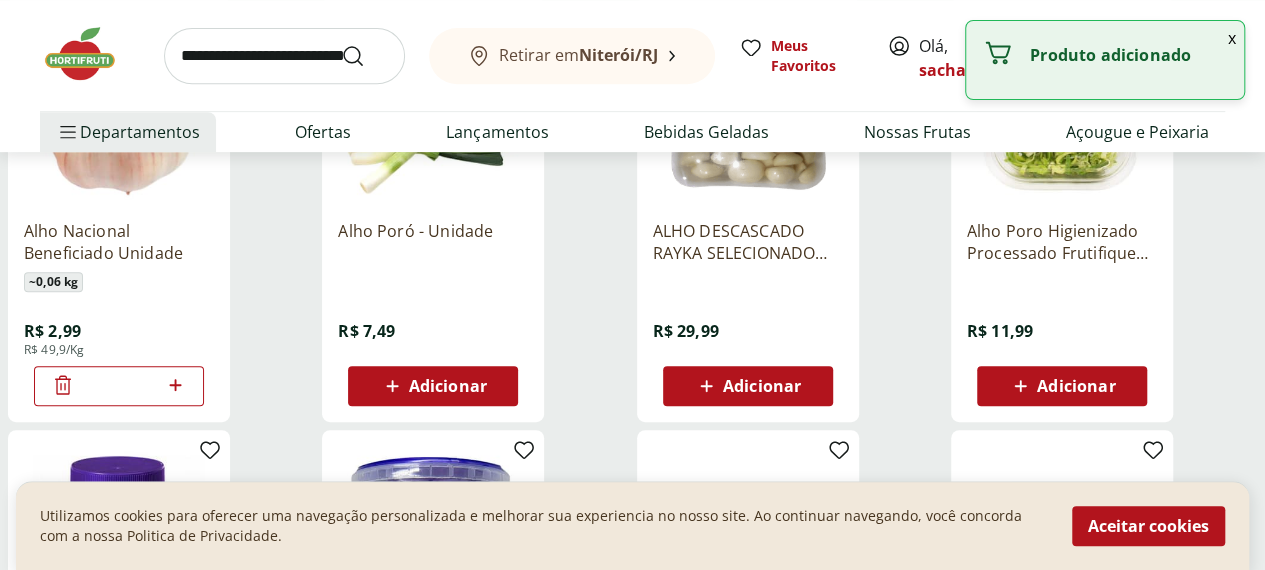 click 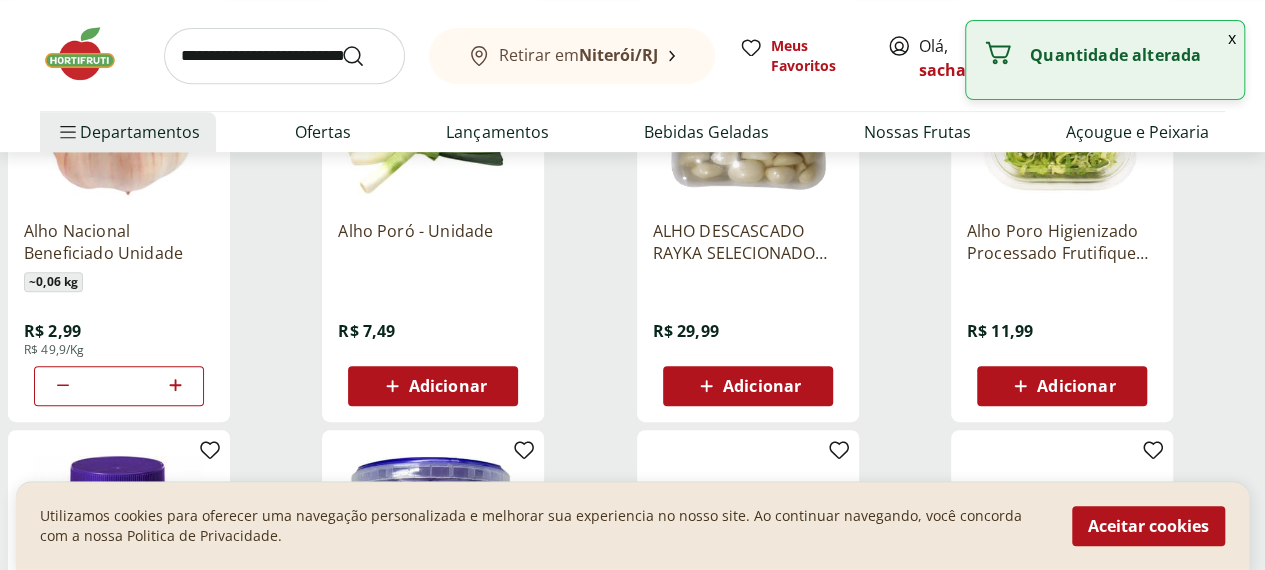click at bounding box center [284, 56] 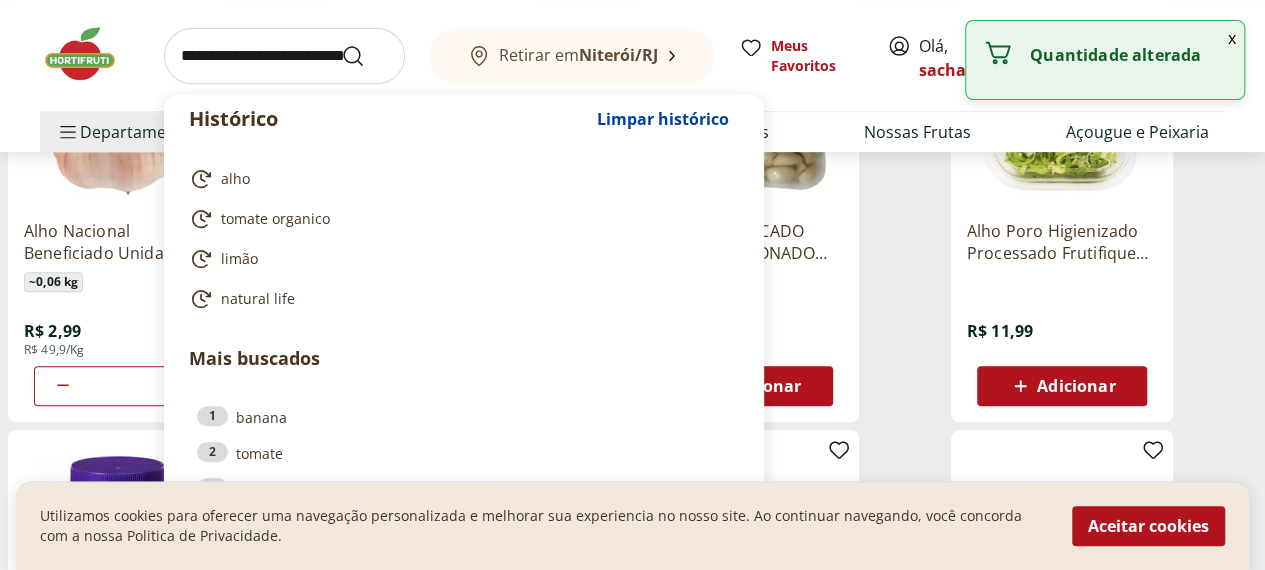 click on "ALHO DESCASCADO RAYKA SELECIONADO 300G R$ 29,99 Adicionar" at bounding box center (748, 210) 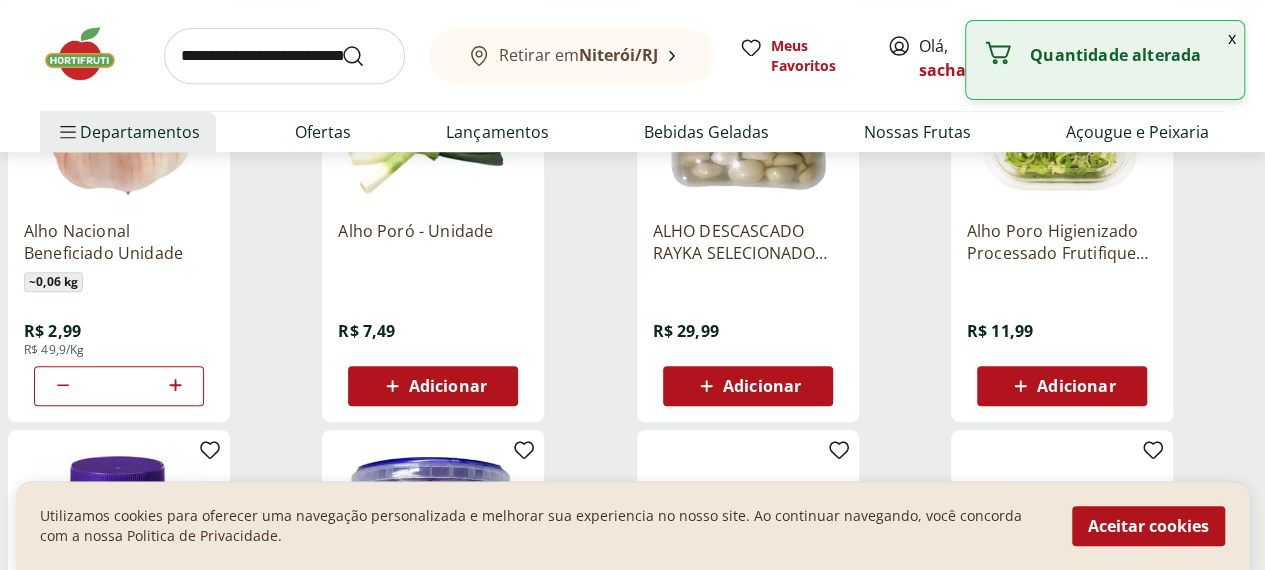click 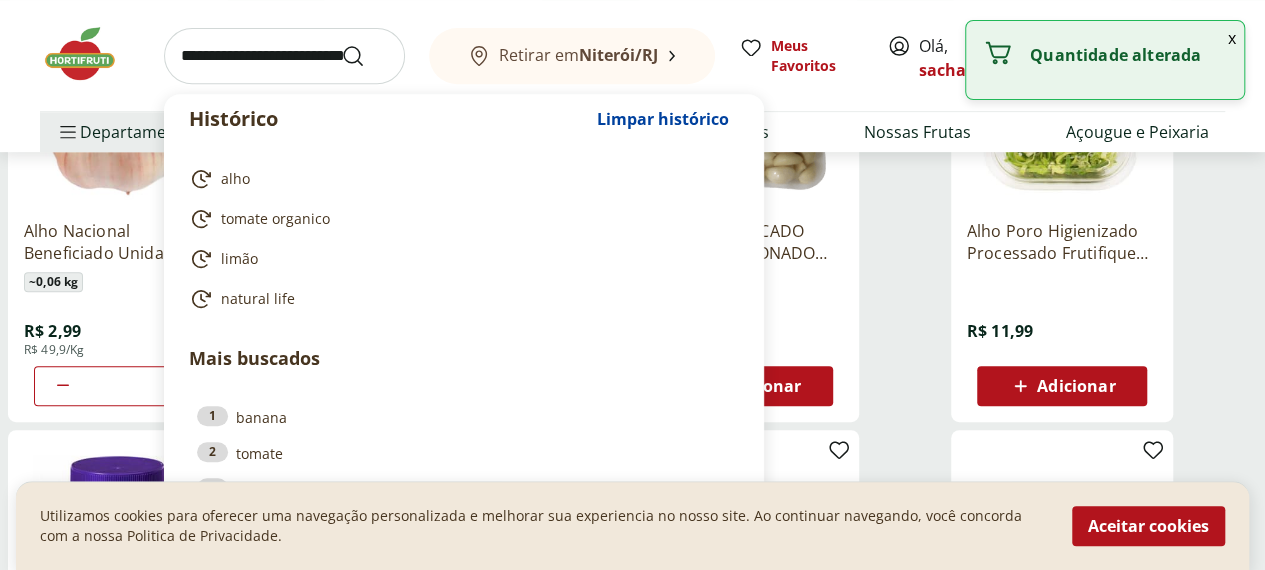 click at bounding box center [284, 56] 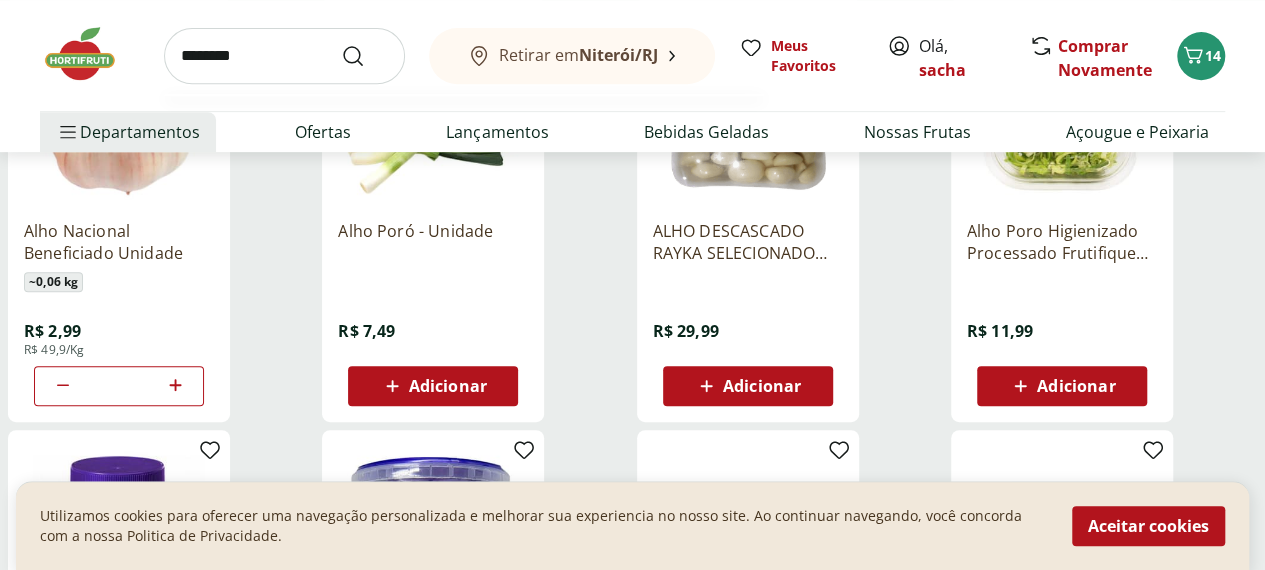 type on "*********" 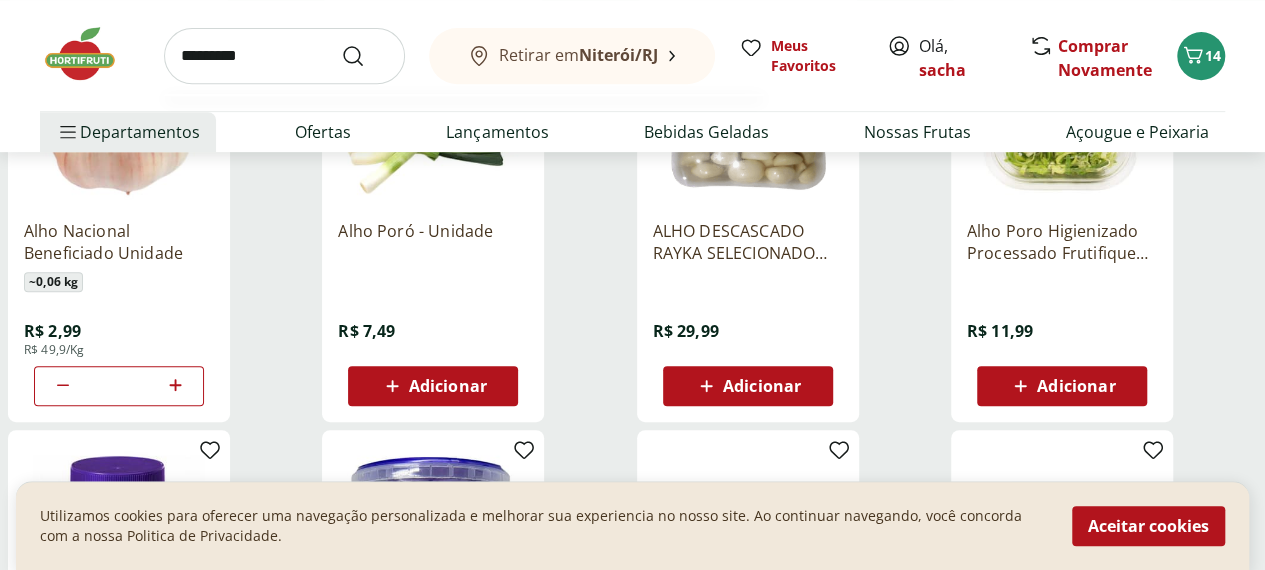 click at bounding box center [365, 56] 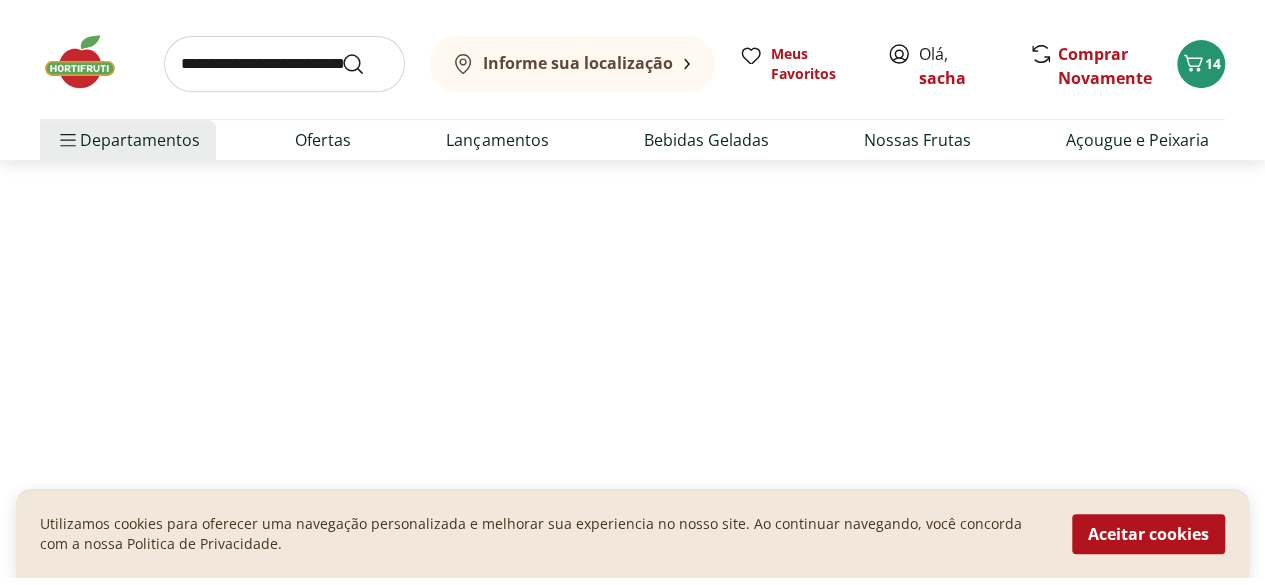 scroll, scrollTop: 0, scrollLeft: 0, axis: both 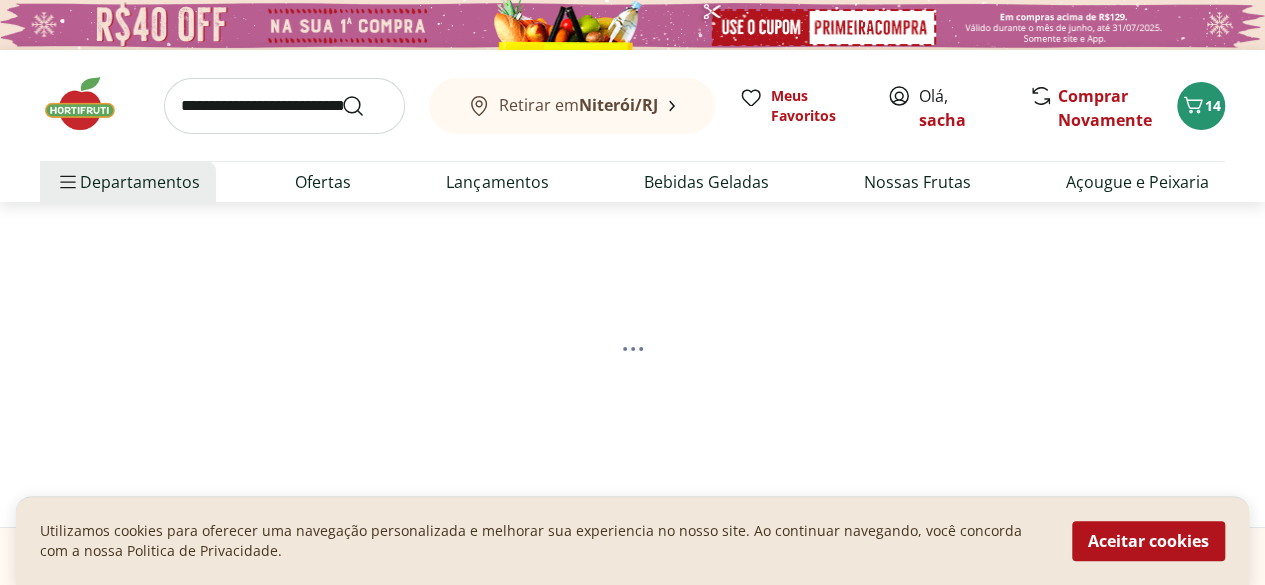 select on "**********" 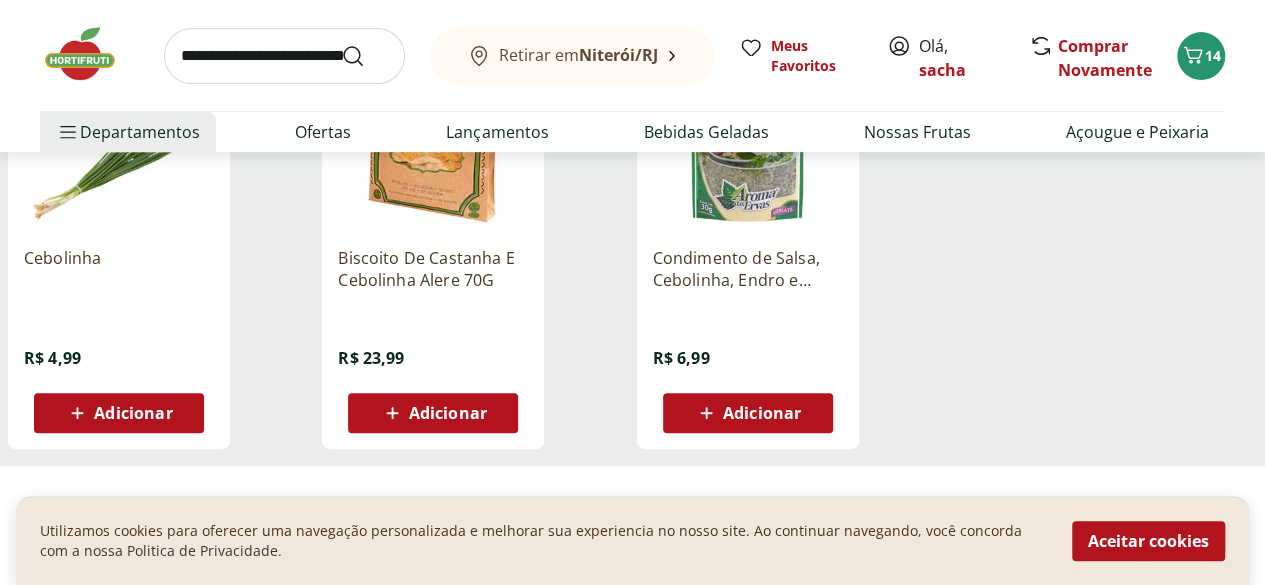 scroll, scrollTop: 400, scrollLeft: 0, axis: vertical 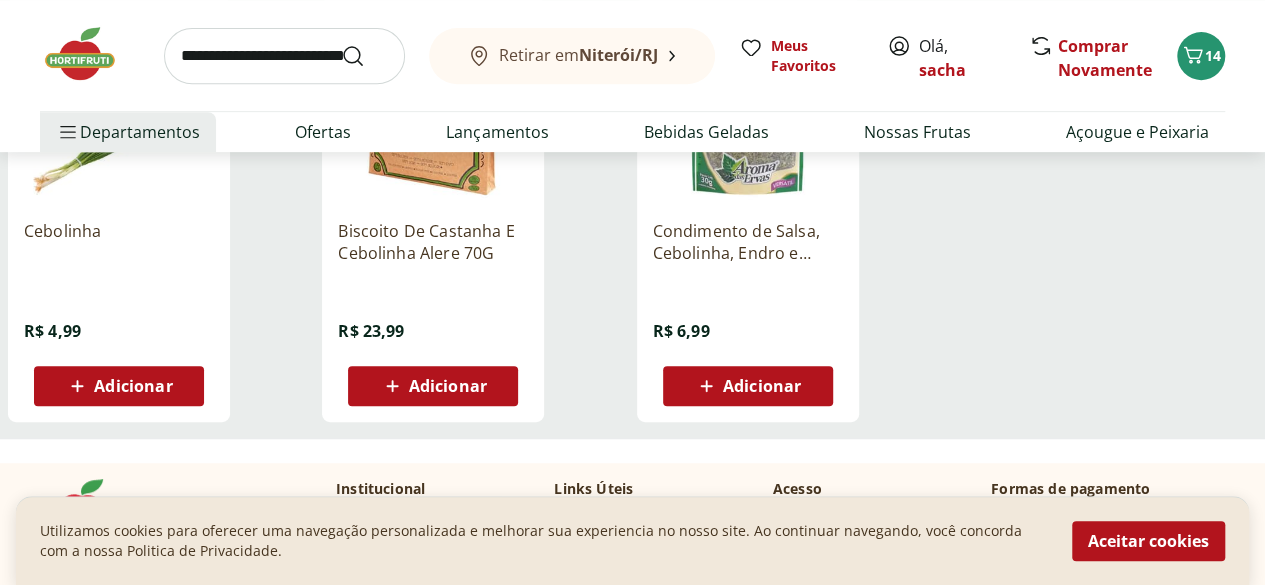 click on "Adicionar" at bounding box center (133, 386) 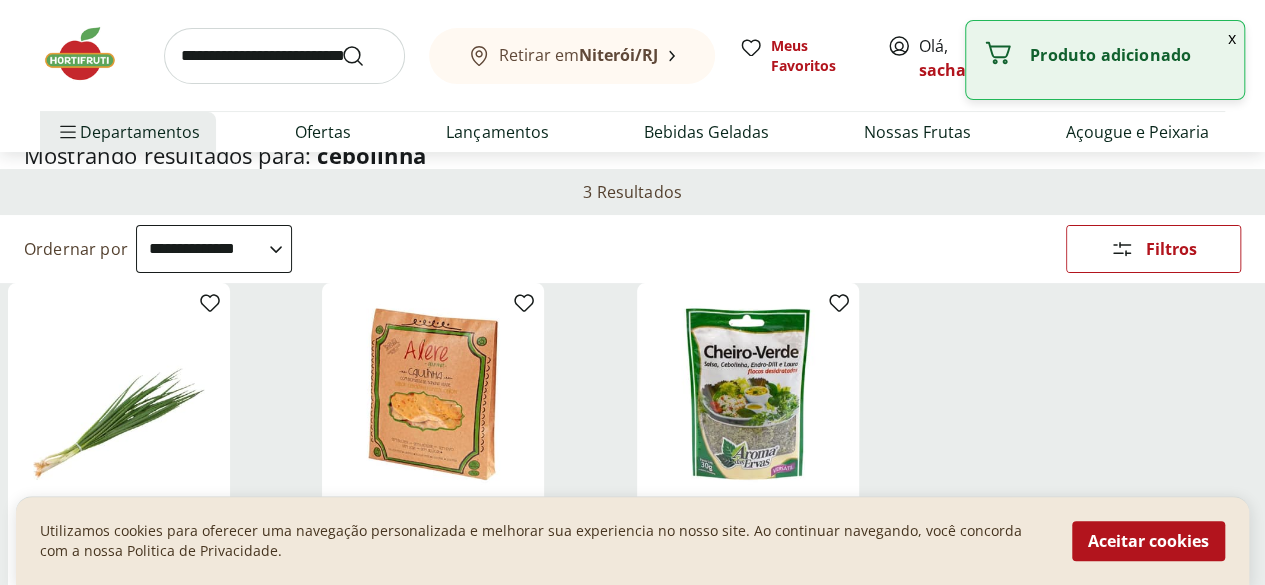 scroll, scrollTop: 100, scrollLeft: 0, axis: vertical 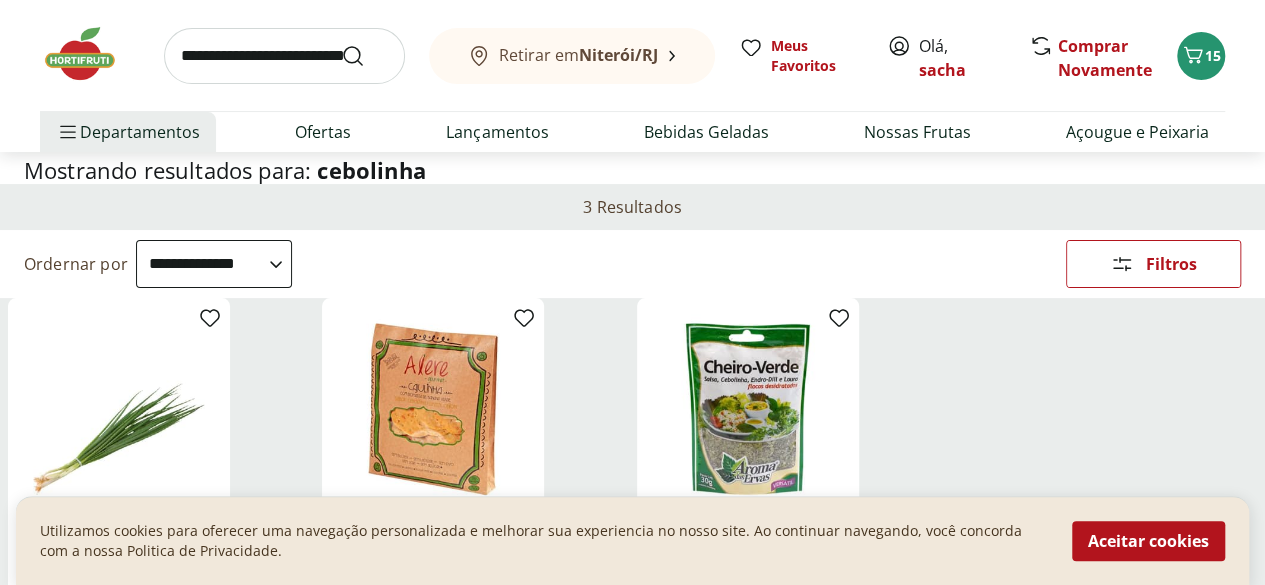 click at bounding box center (284, 56) 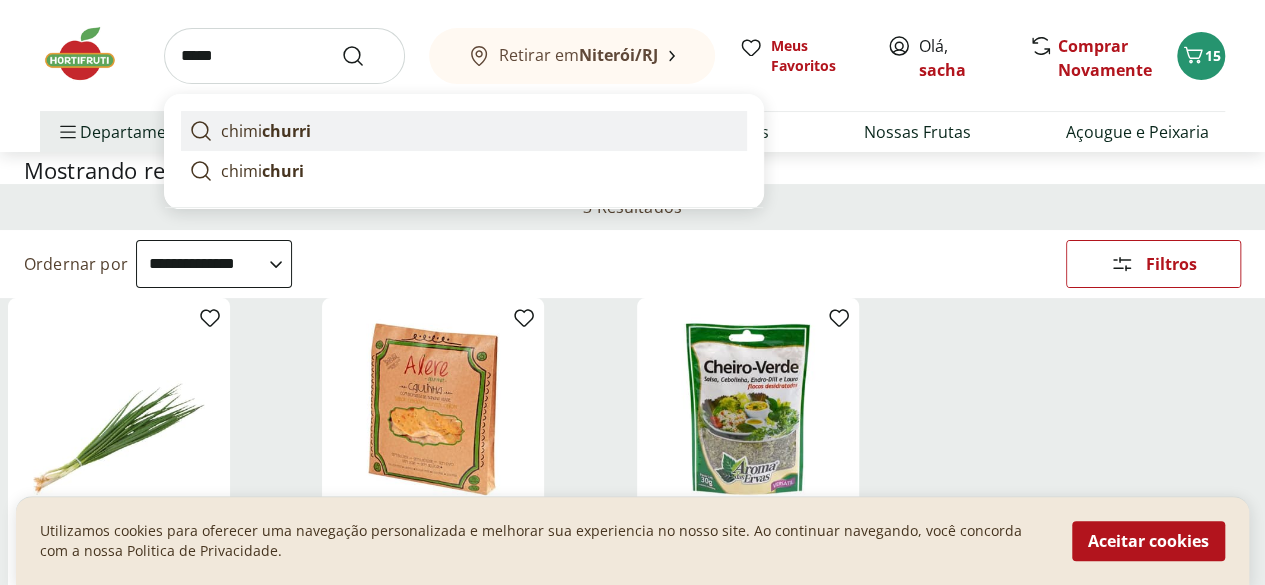 click on "chimi churri" at bounding box center (464, 131) 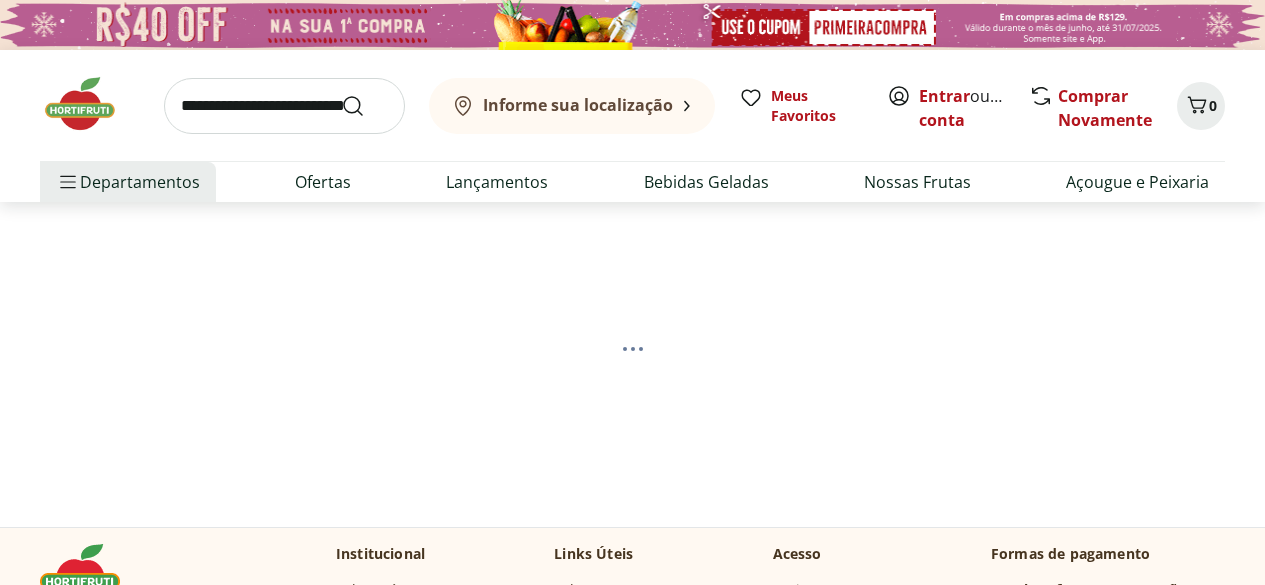 scroll, scrollTop: 0, scrollLeft: 0, axis: both 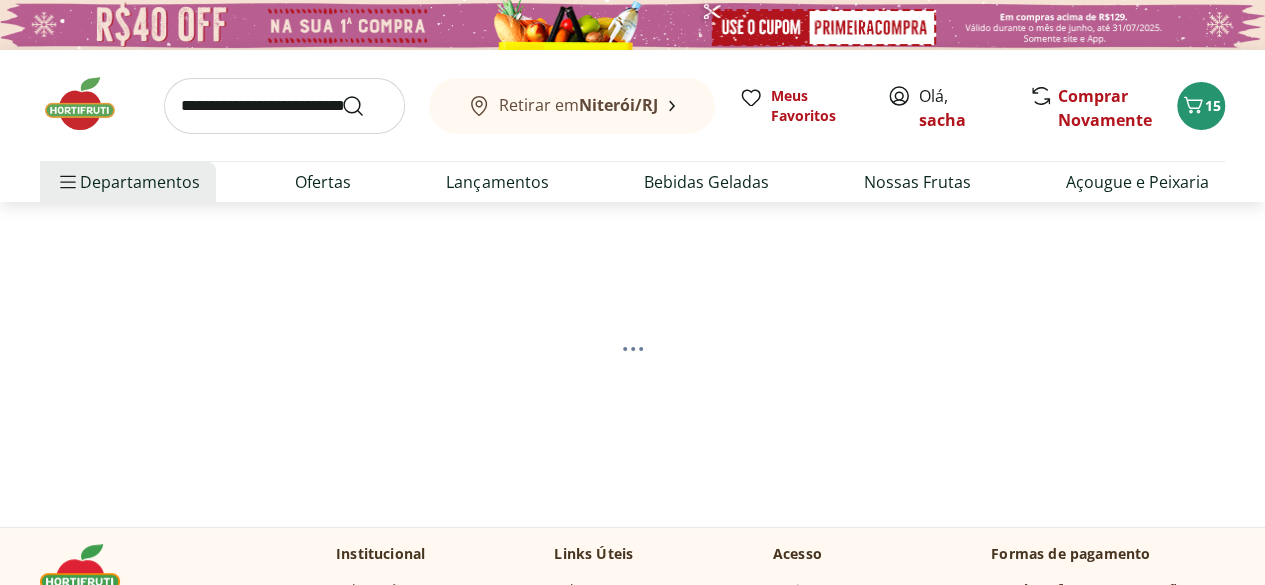 select on "**********" 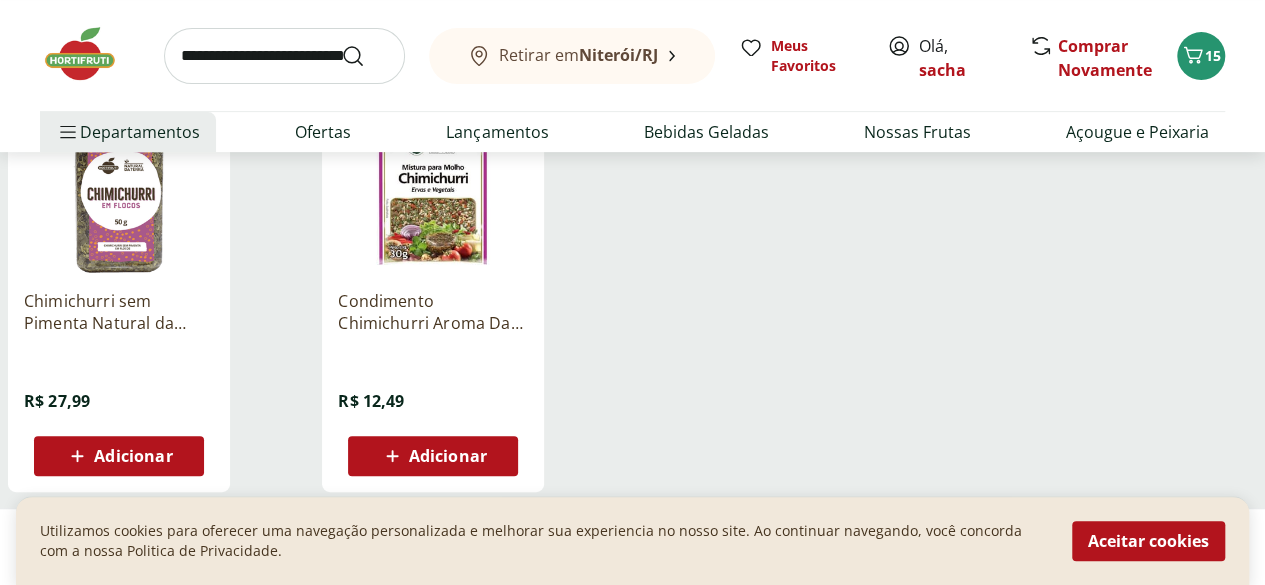 scroll, scrollTop: 400, scrollLeft: 0, axis: vertical 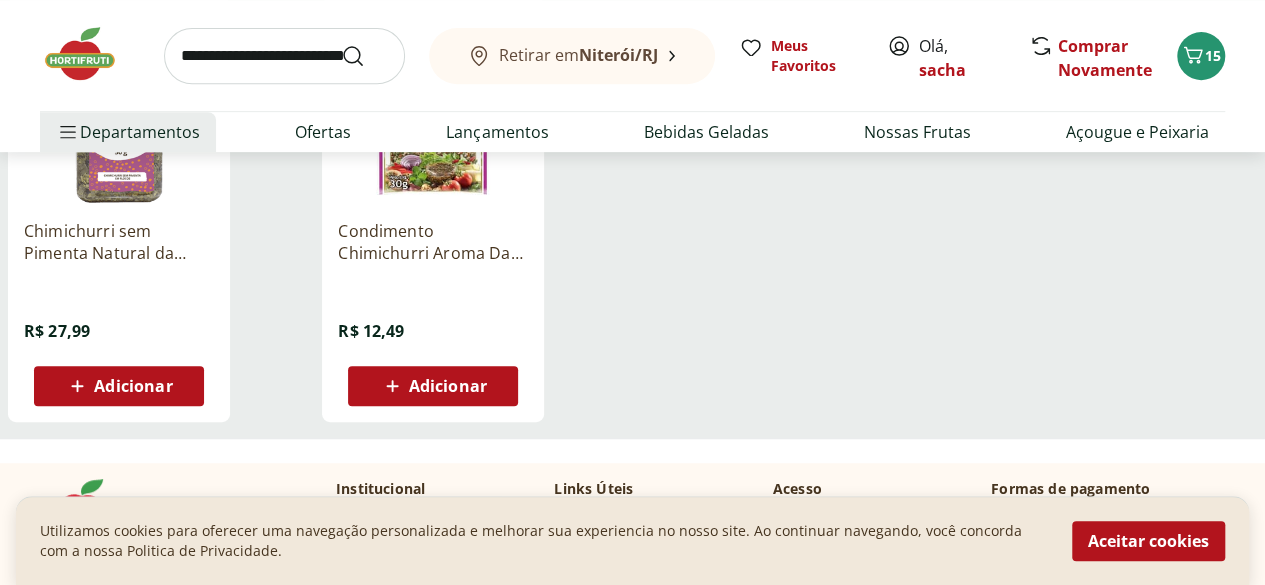 click on "Adicionar" at bounding box center [433, 386] 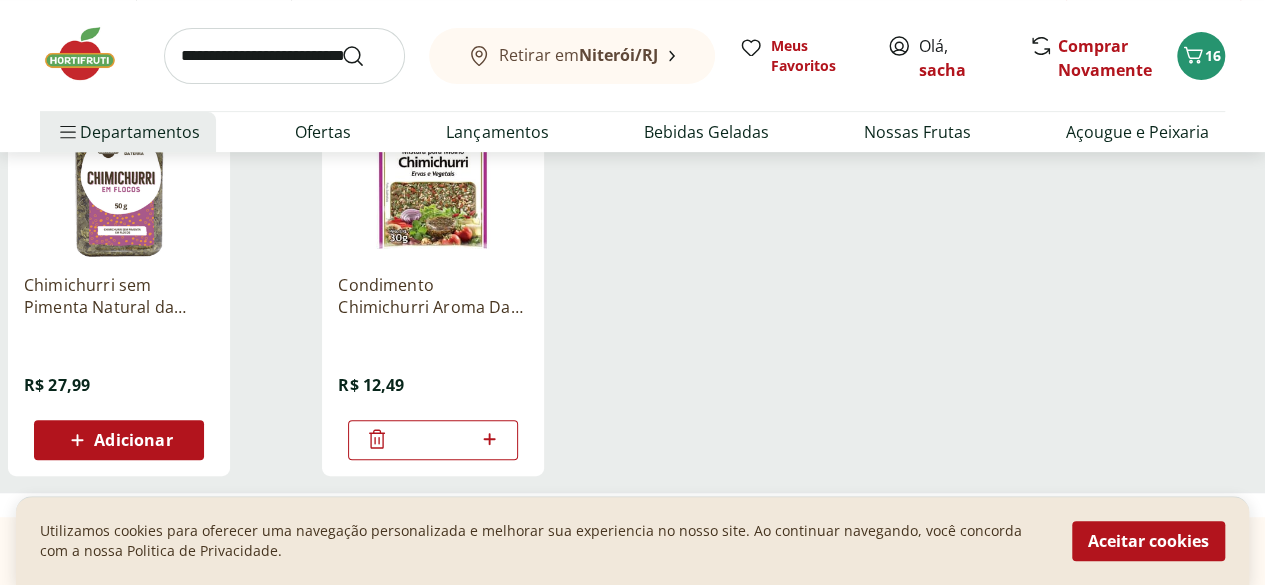 scroll, scrollTop: 200, scrollLeft: 0, axis: vertical 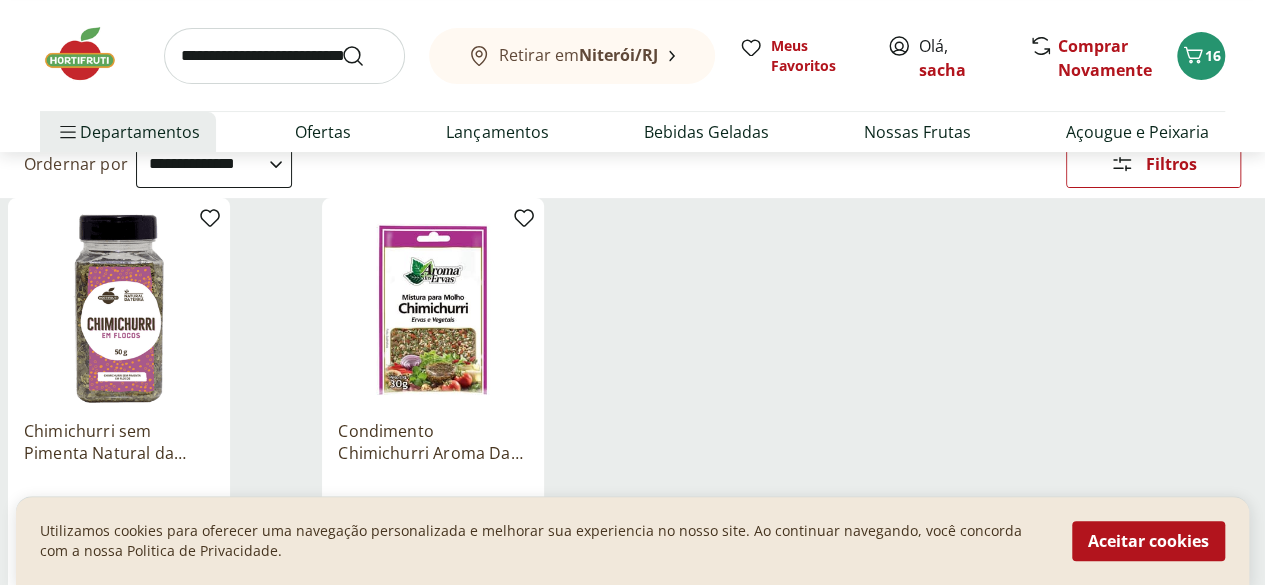 click at bounding box center [284, 56] 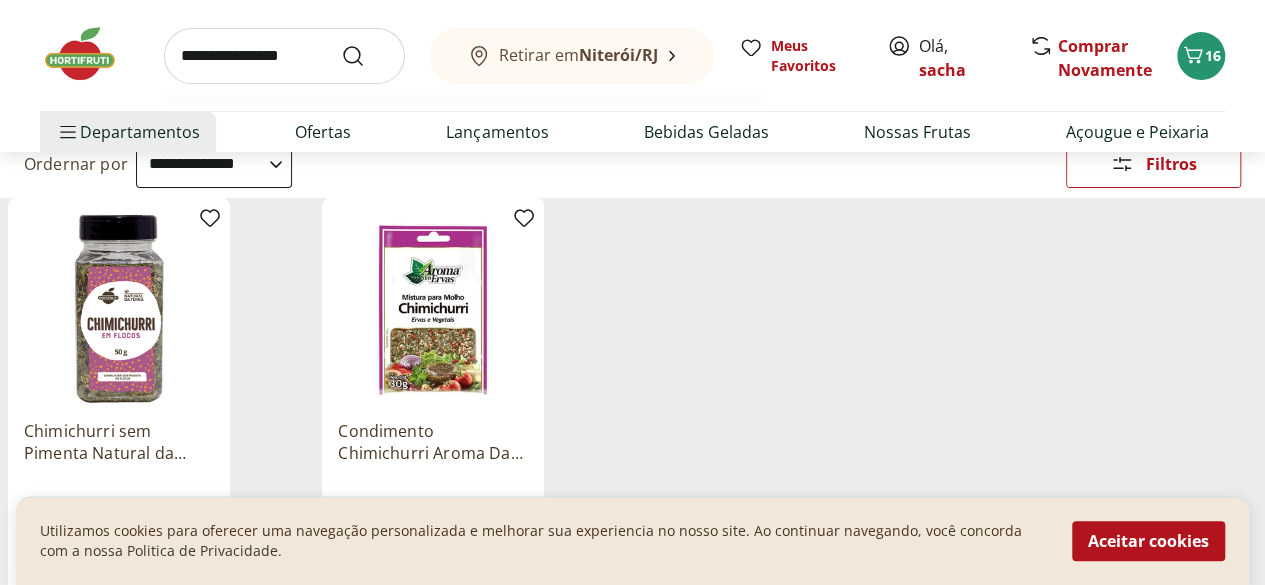 type on "**********" 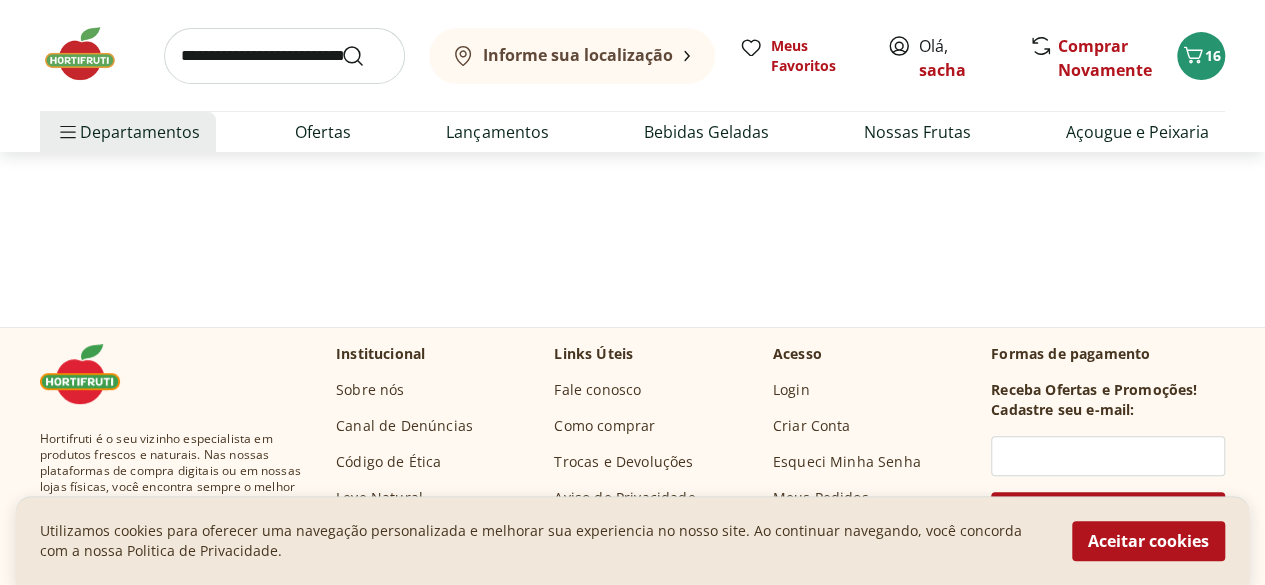 scroll, scrollTop: 0, scrollLeft: 0, axis: both 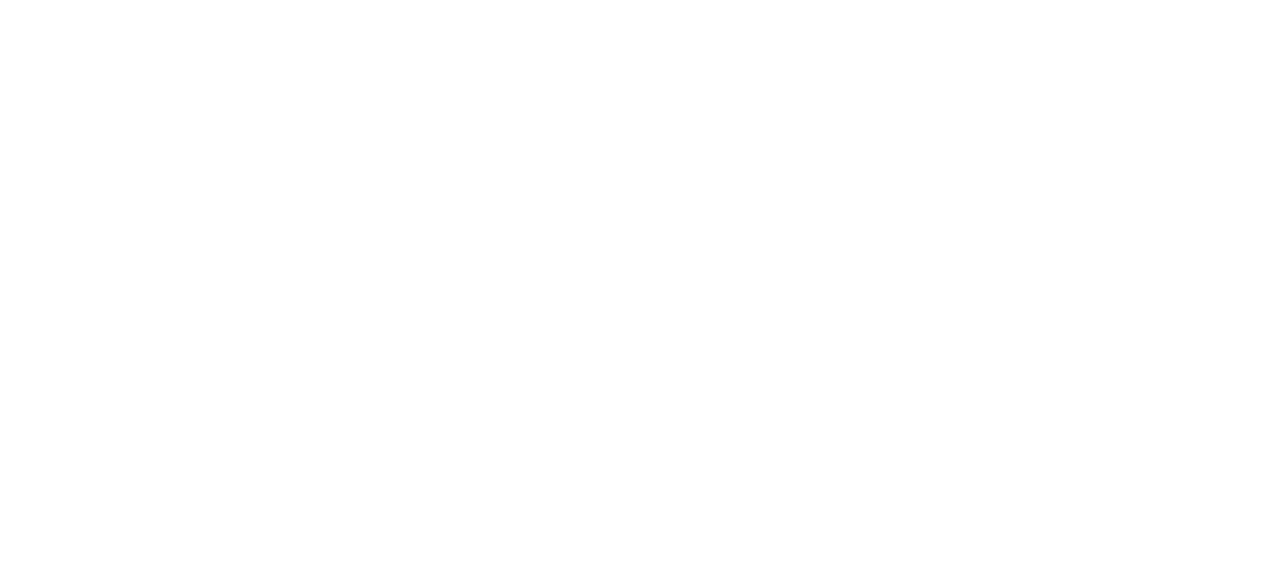 select on "**********" 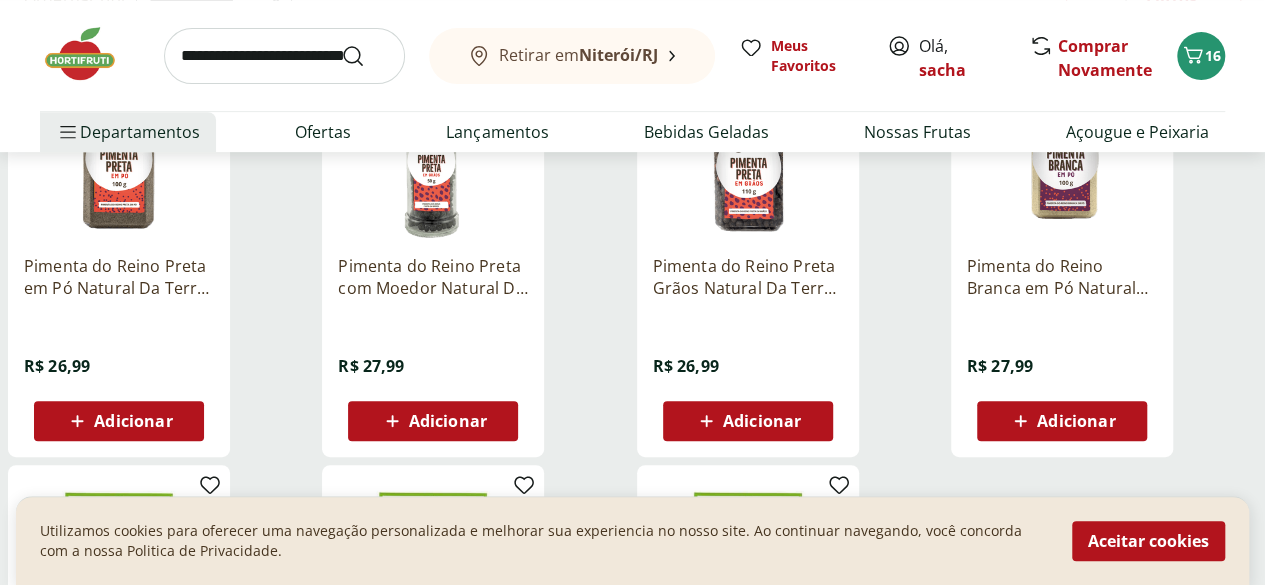 scroll, scrollTop: 400, scrollLeft: 0, axis: vertical 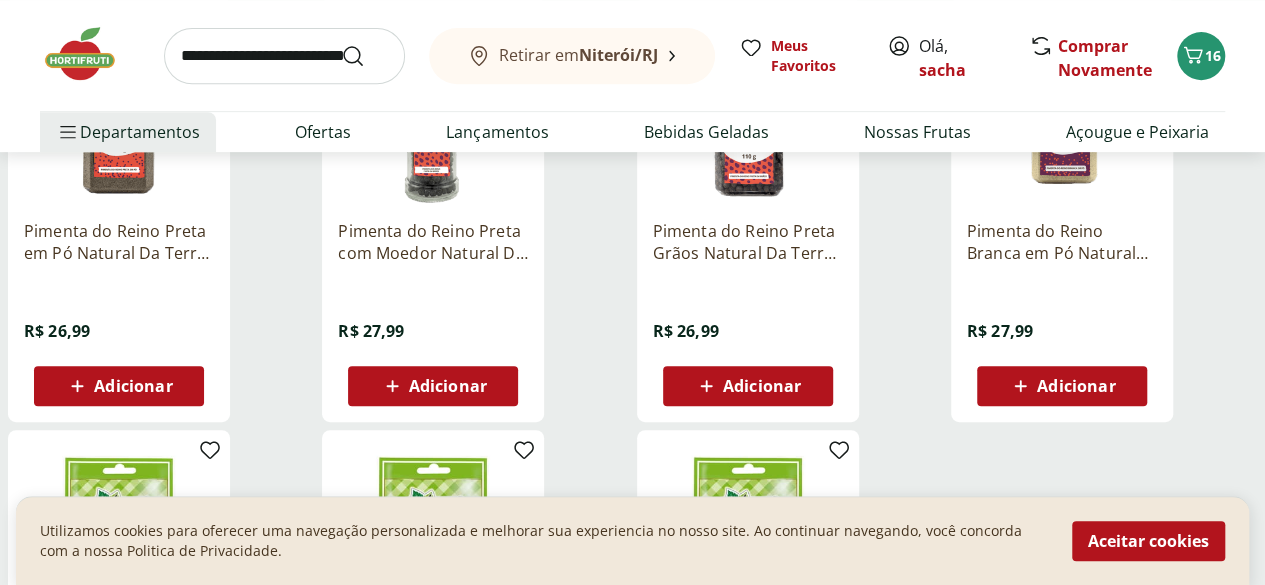 click on "Adicionar" at bounding box center [433, 386] 